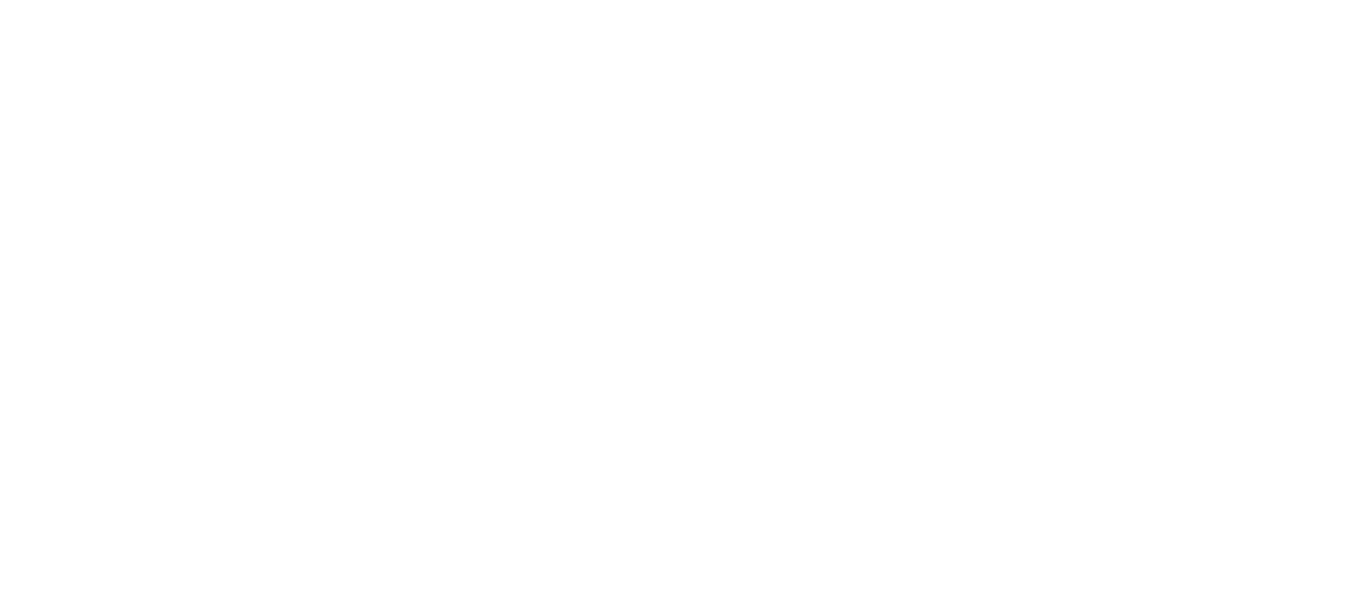 scroll, scrollTop: 0, scrollLeft: 0, axis: both 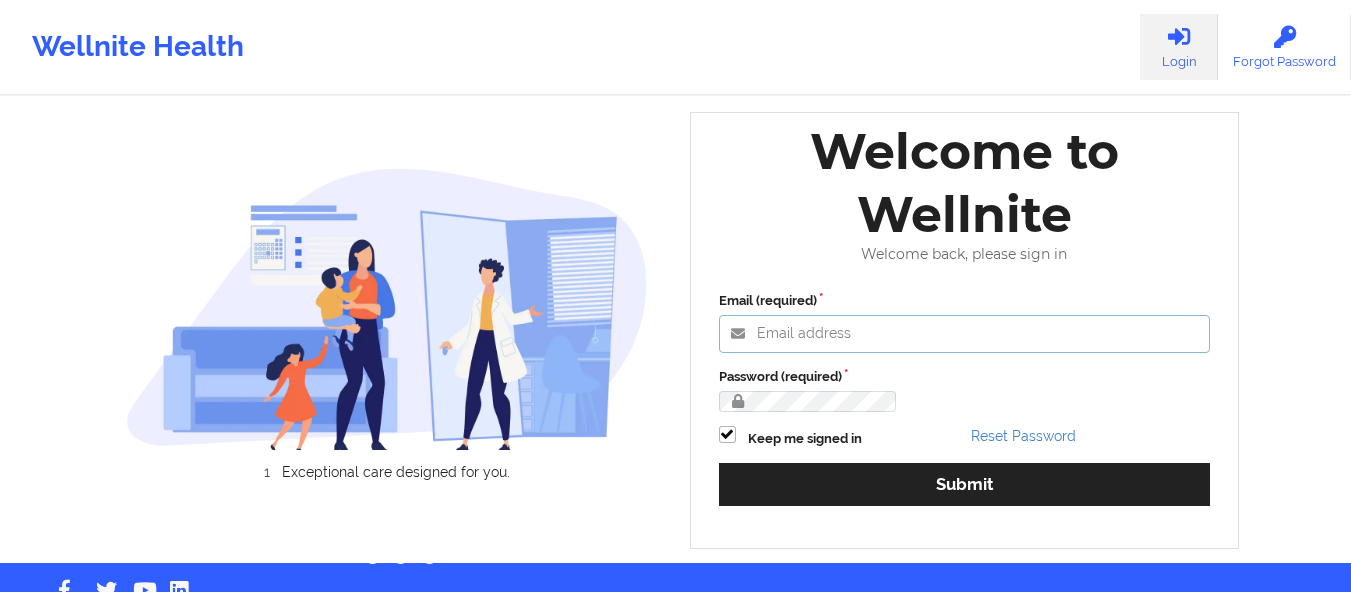 type on "[EMAIL]" 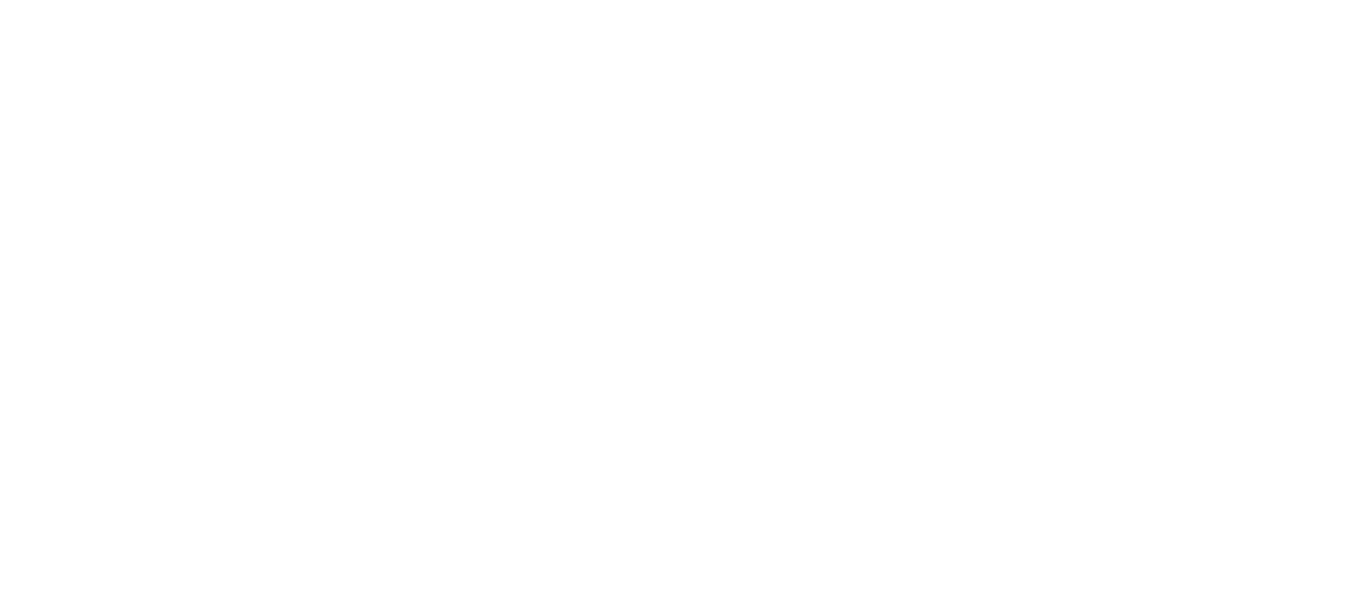 scroll, scrollTop: 0, scrollLeft: 0, axis: both 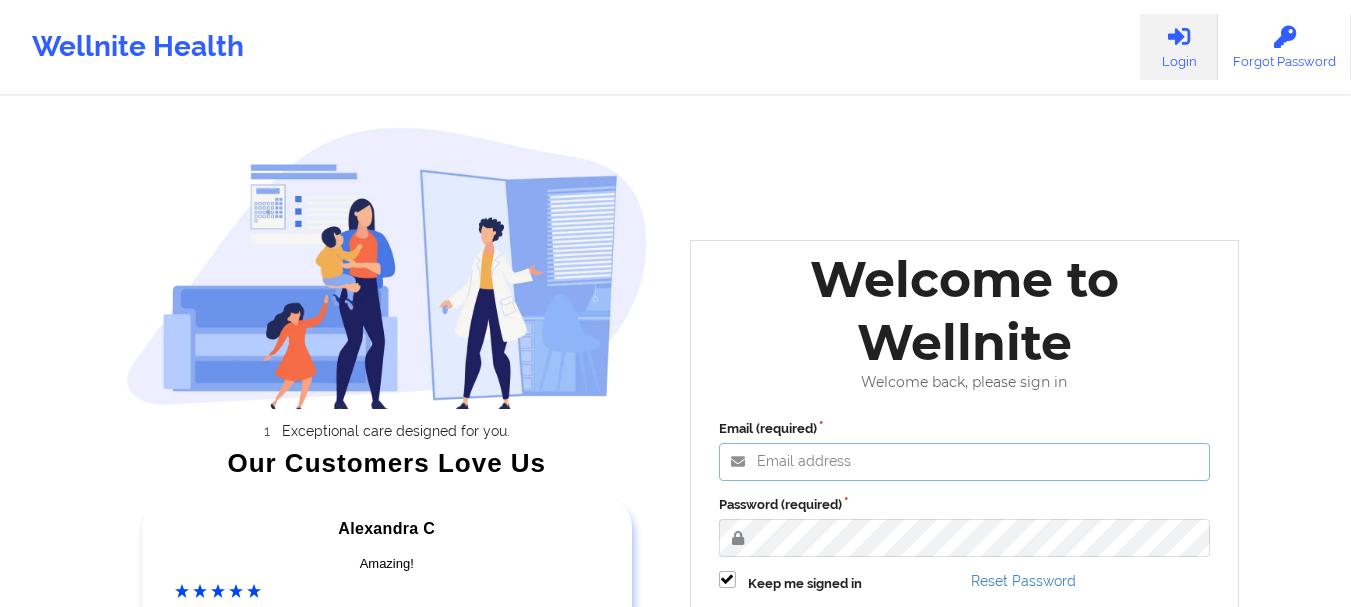 type on "[EMAIL]" 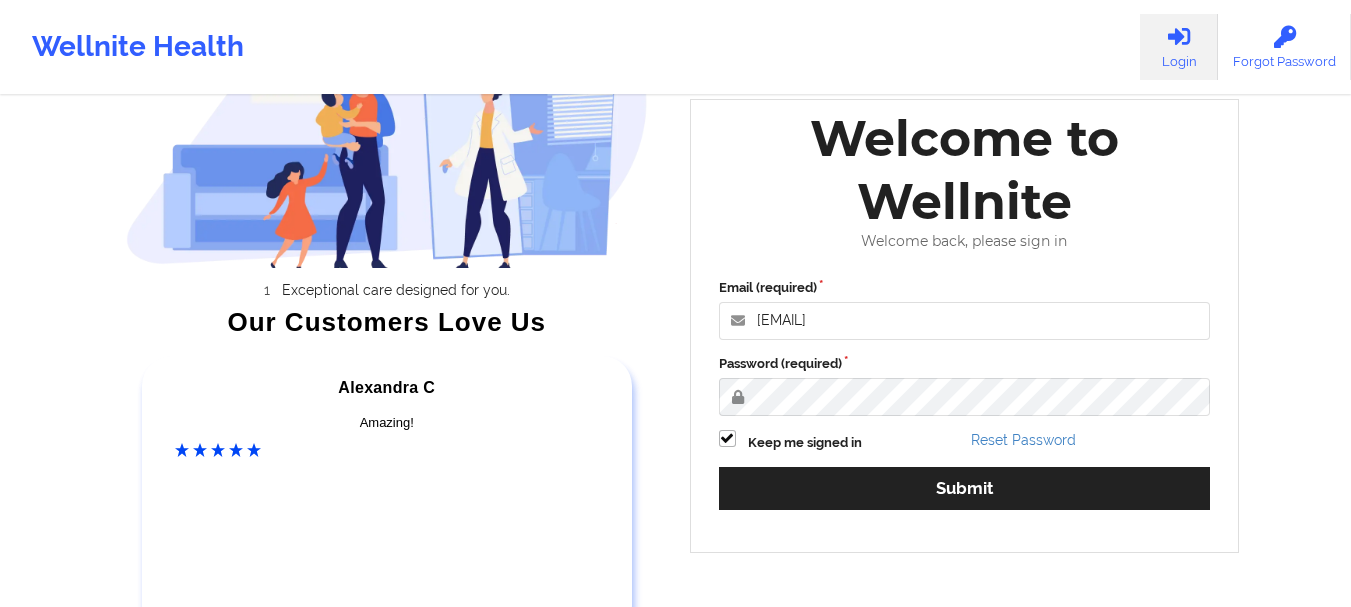 scroll, scrollTop: 255, scrollLeft: 0, axis: vertical 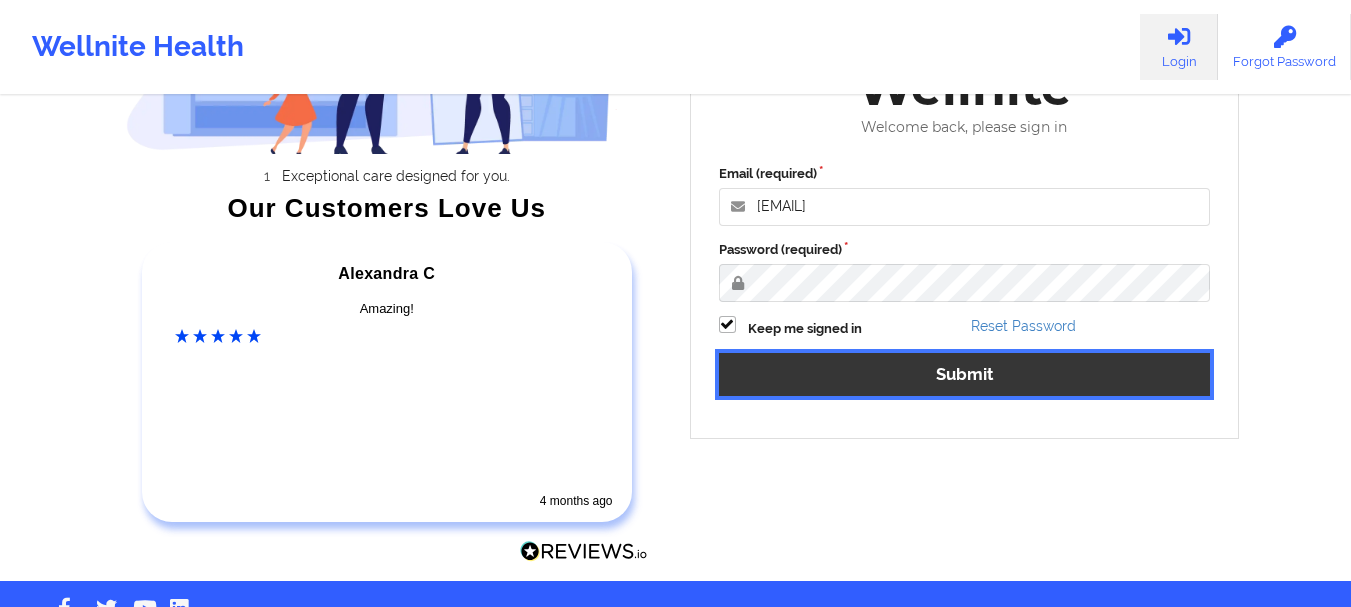 click on "Submit" at bounding box center [965, 374] 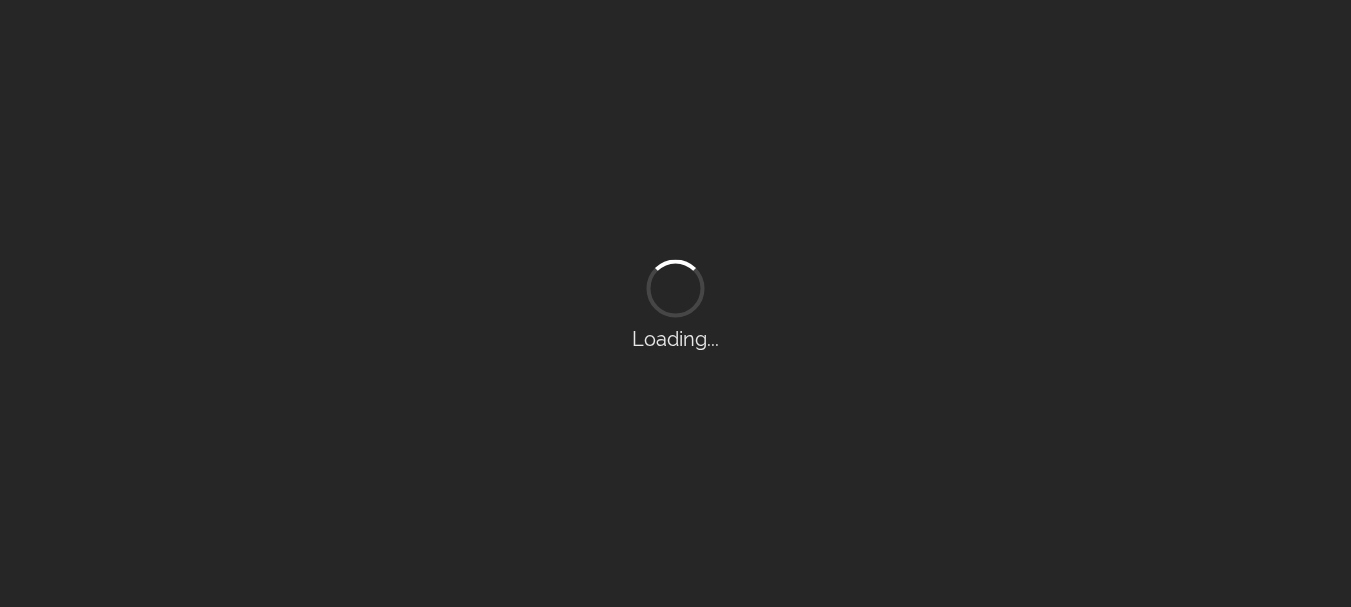 scroll, scrollTop: 0, scrollLeft: 0, axis: both 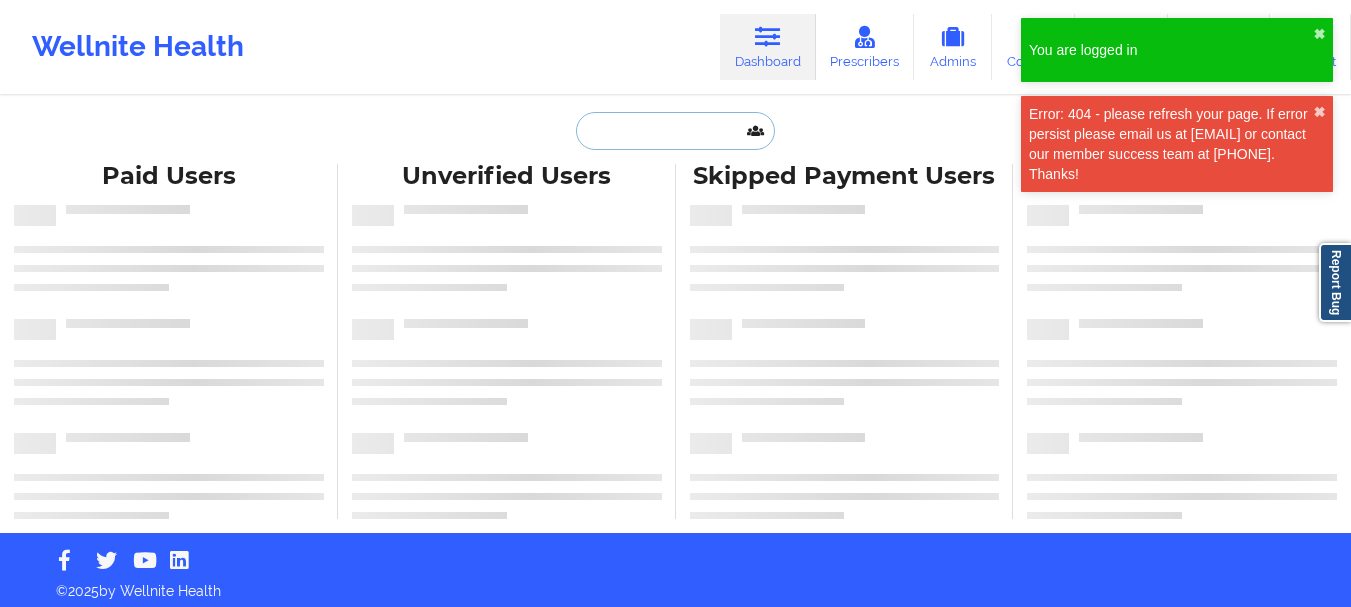 click at bounding box center [675, 131] 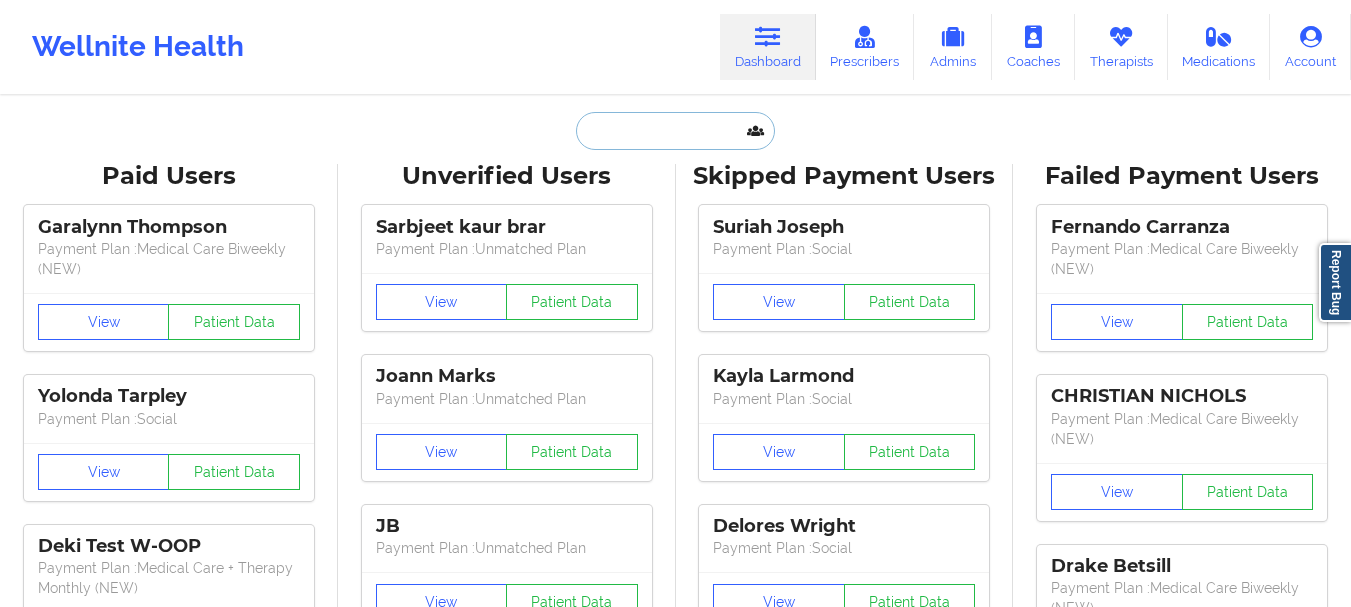 click at bounding box center (675, 131) 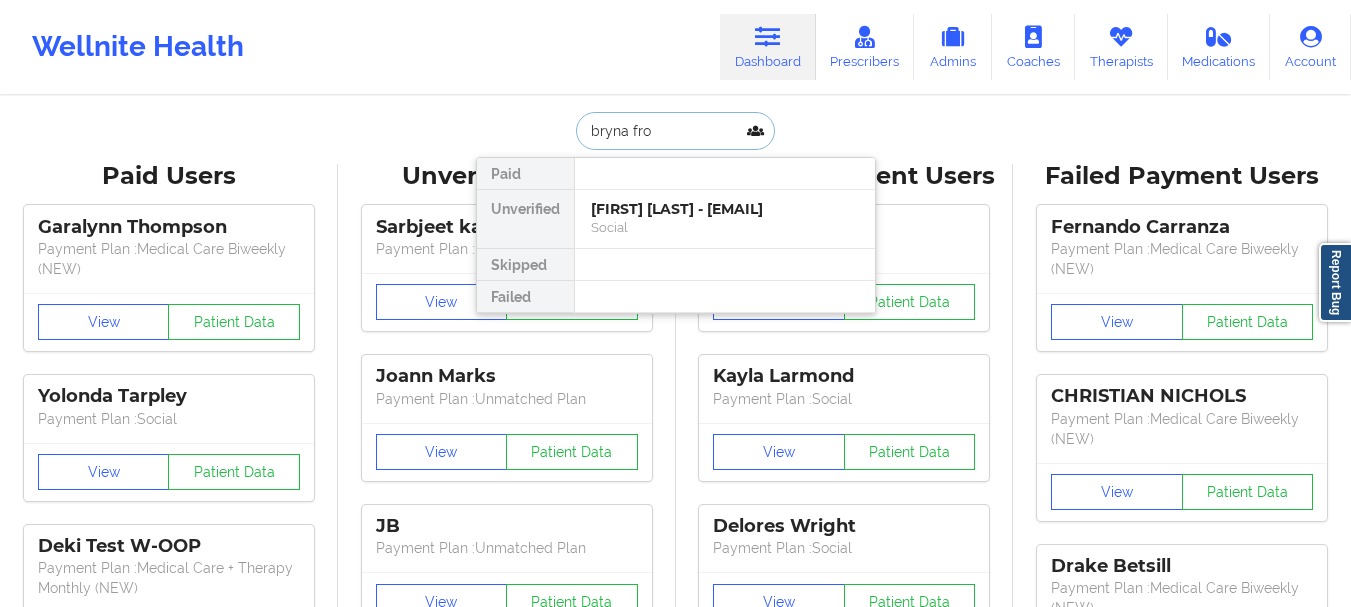 type on "bryna fro" 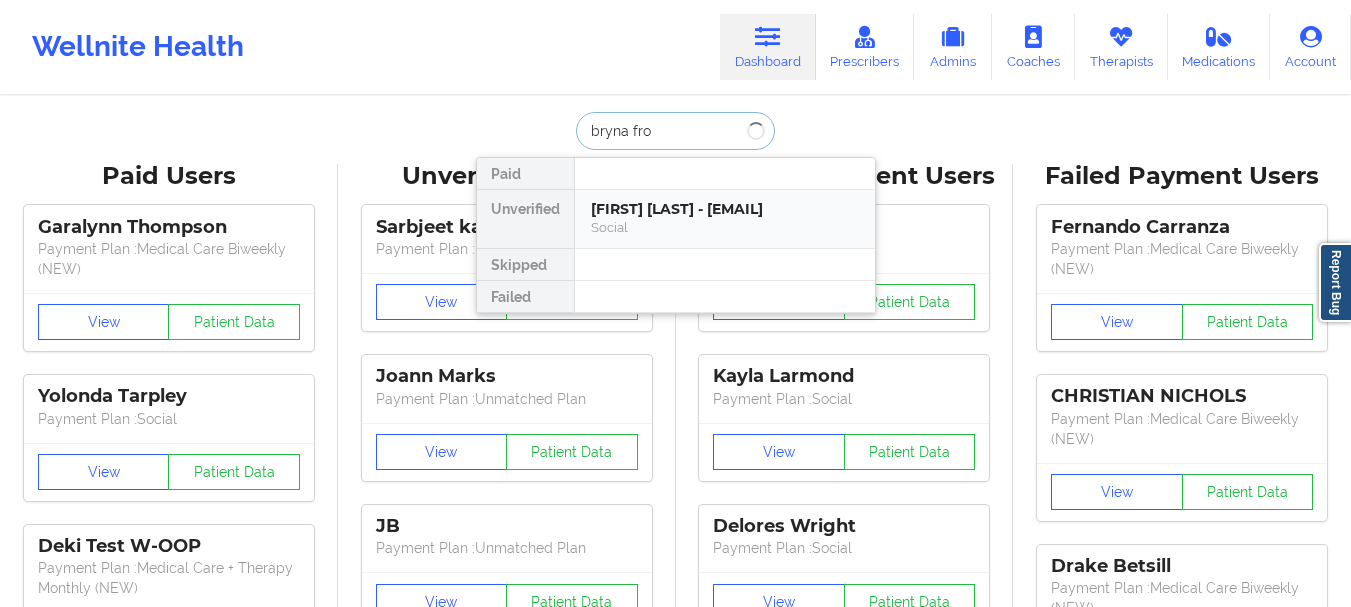 click on "[FIRST] [LAST] - [EMAIL]" at bounding box center (725, 209) 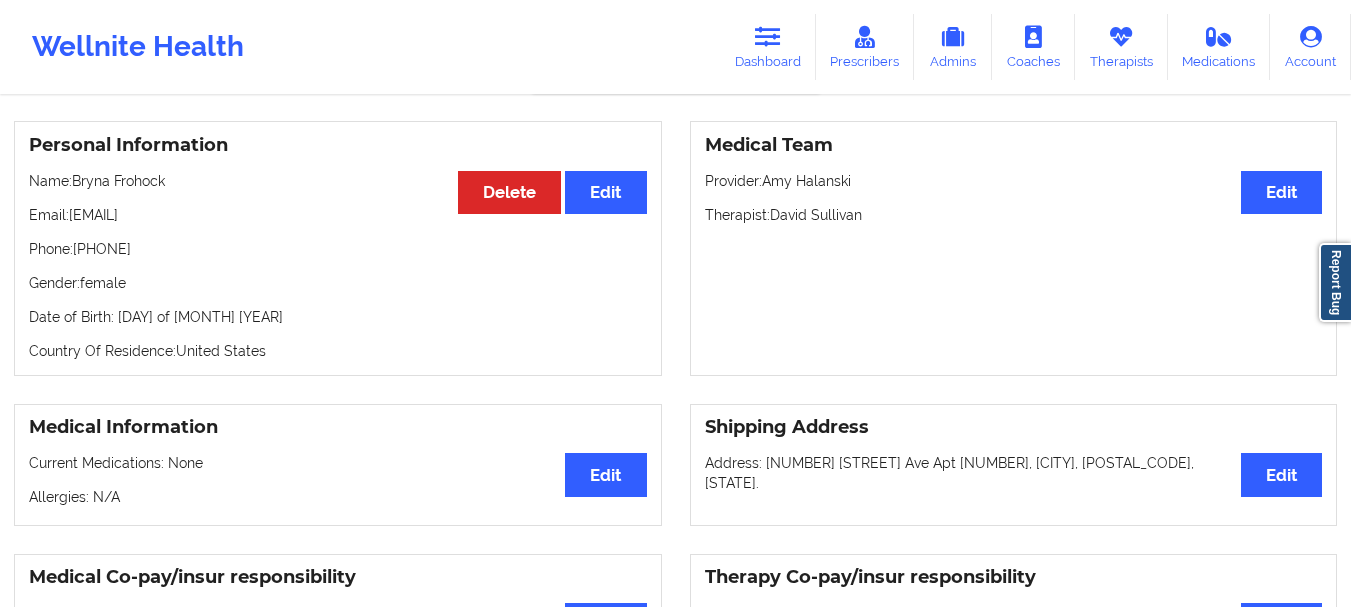 scroll, scrollTop: 148, scrollLeft: 0, axis: vertical 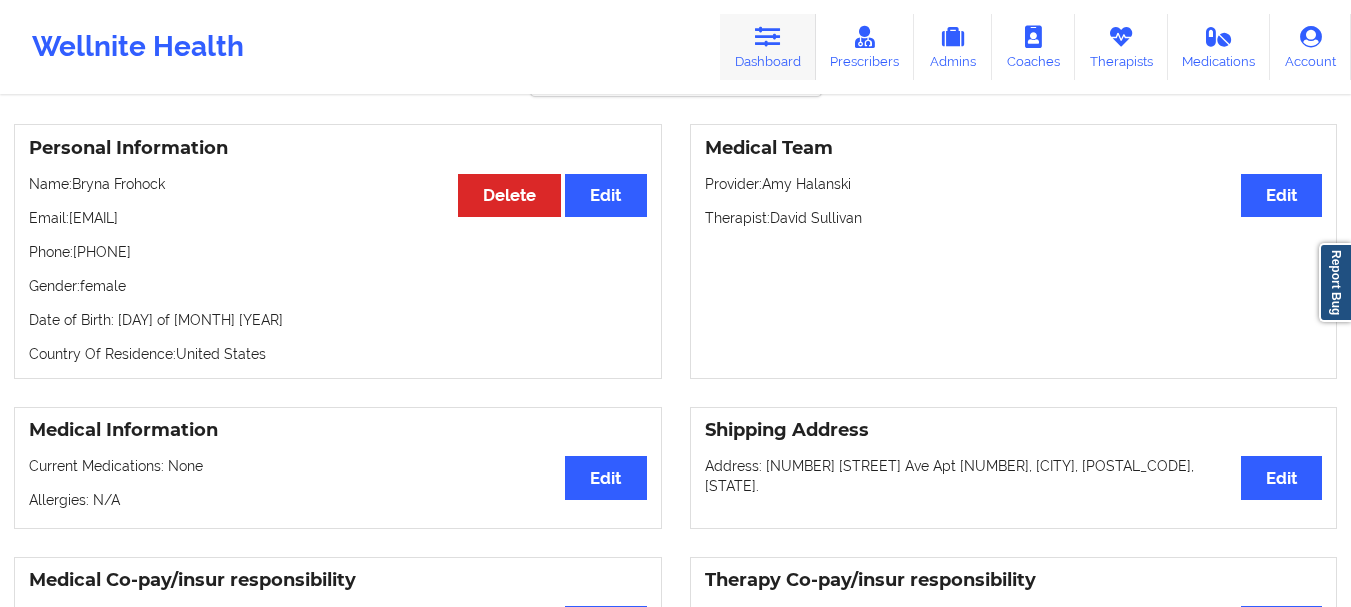 click at bounding box center (768, 37) 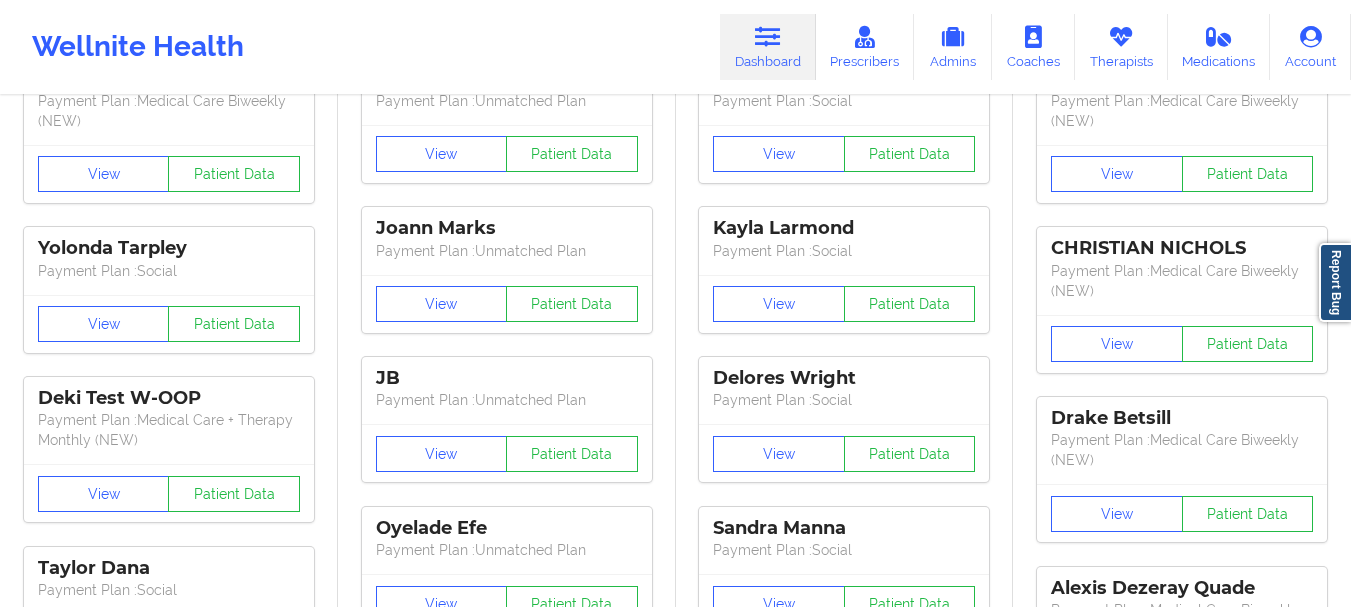 scroll, scrollTop: 0, scrollLeft: 0, axis: both 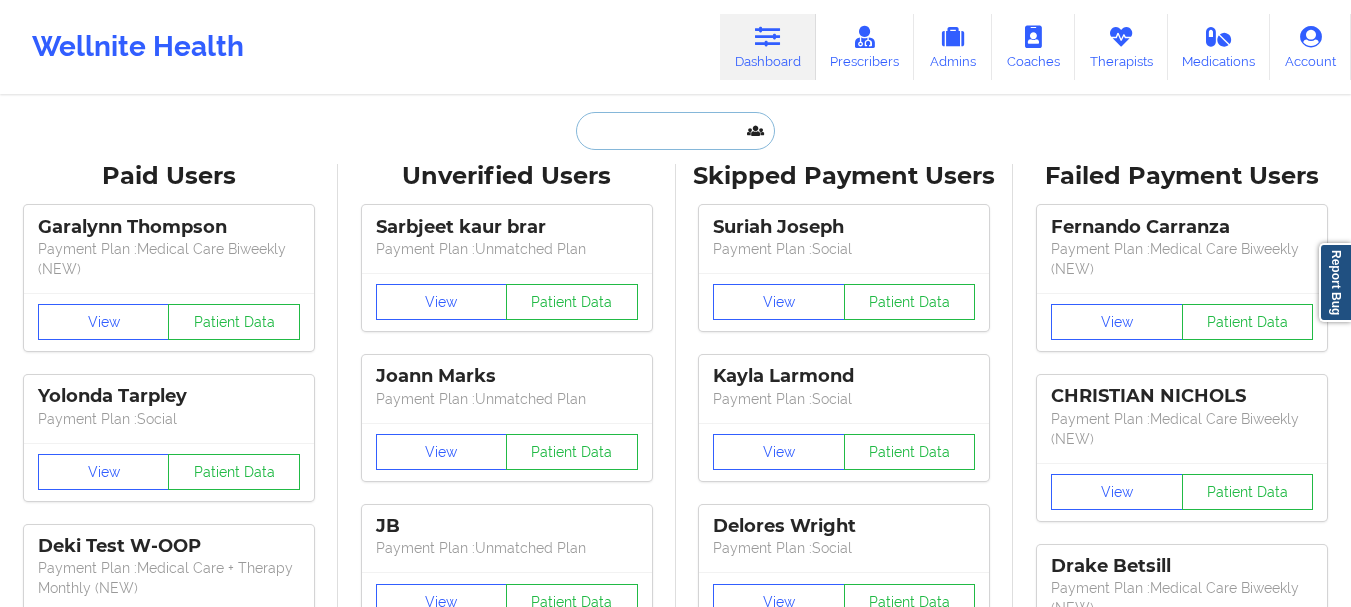 click at bounding box center (675, 131) 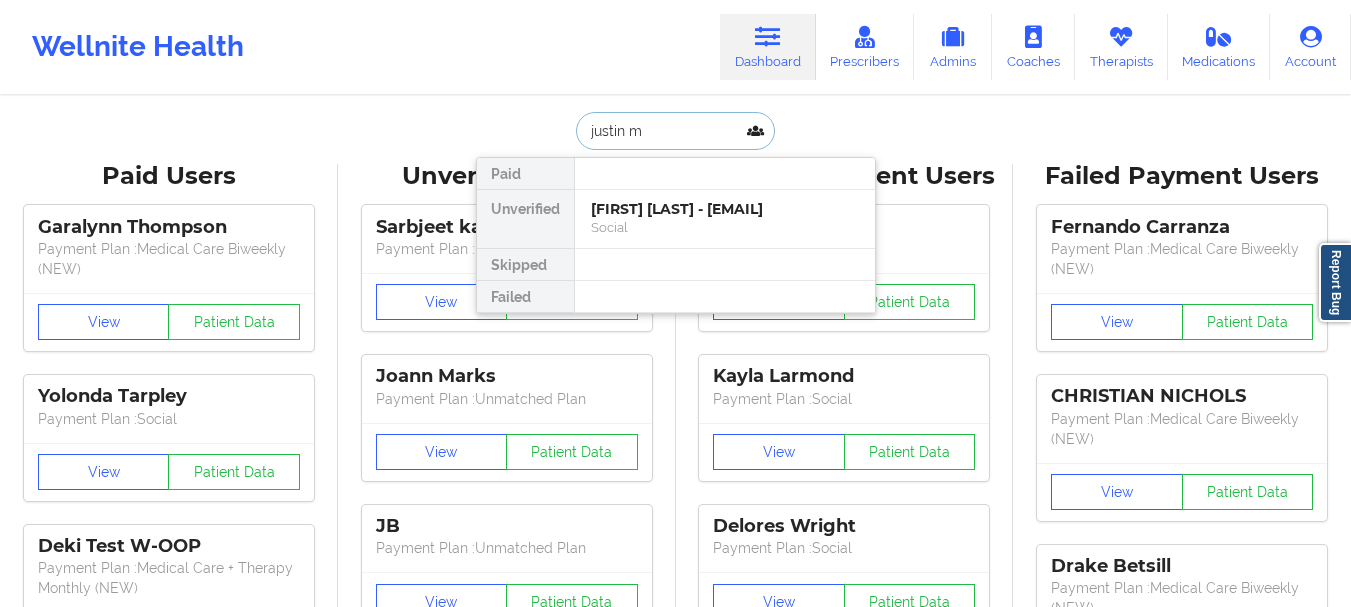 type on "justin mo" 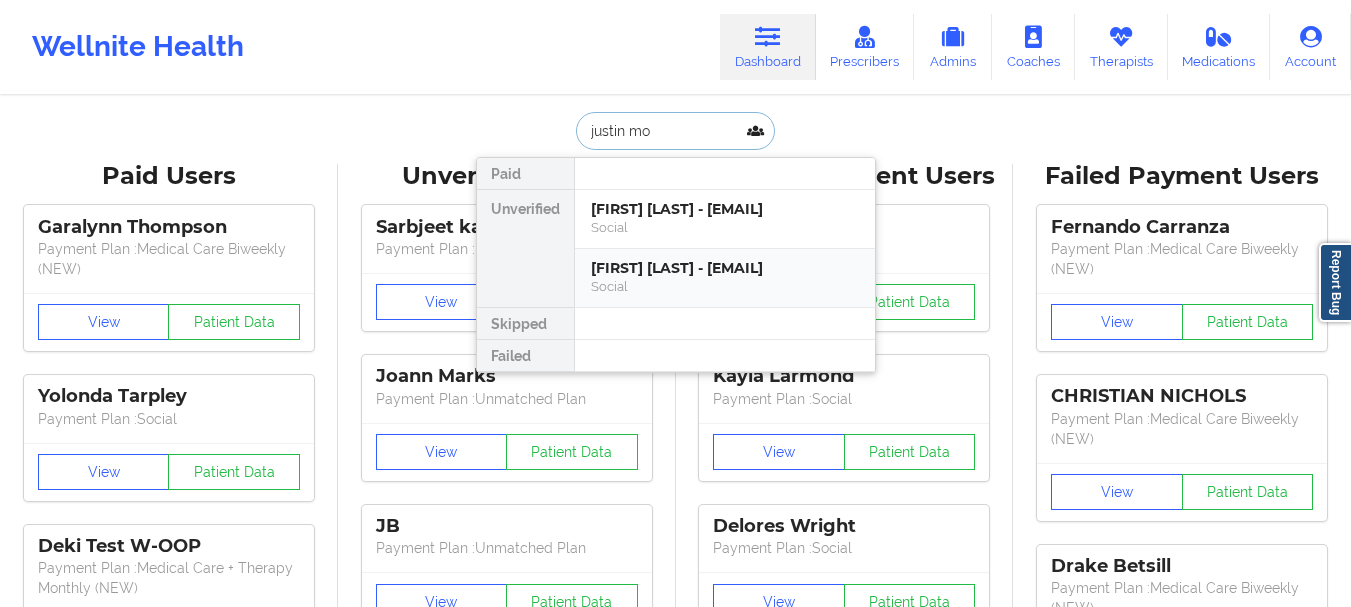 click on "[FIRST] [LAST]  - [EMAIL]" at bounding box center (725, 268) 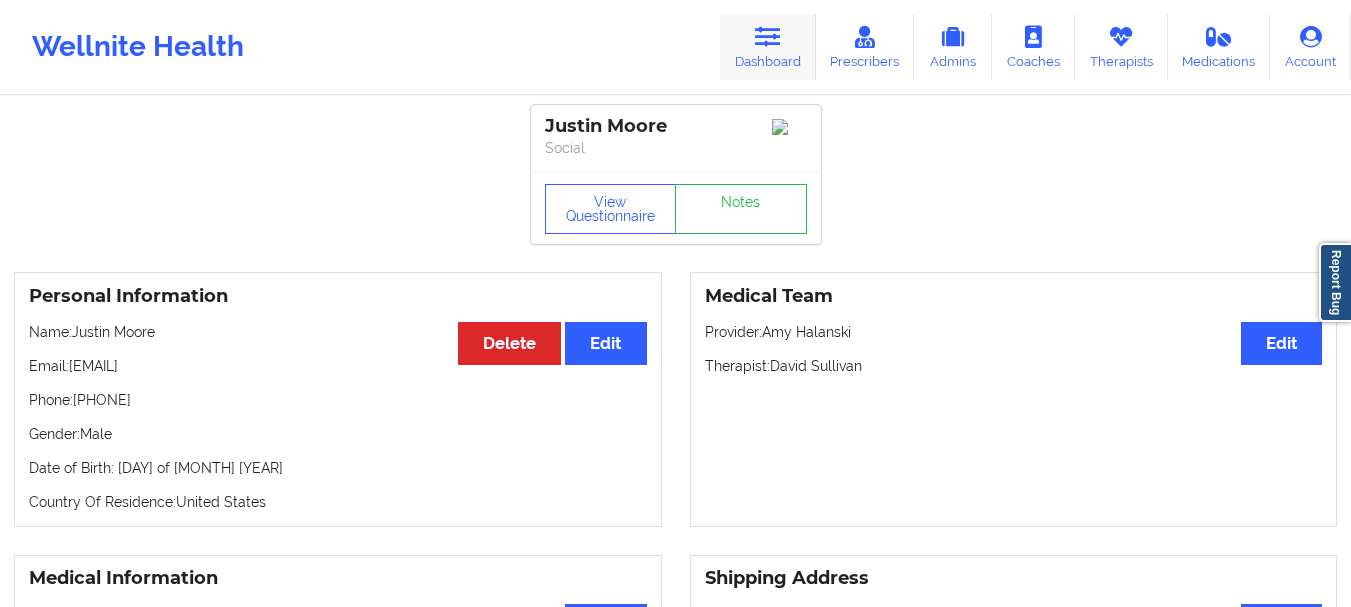 click on "Dashboard" at bounding box center (768, 47) 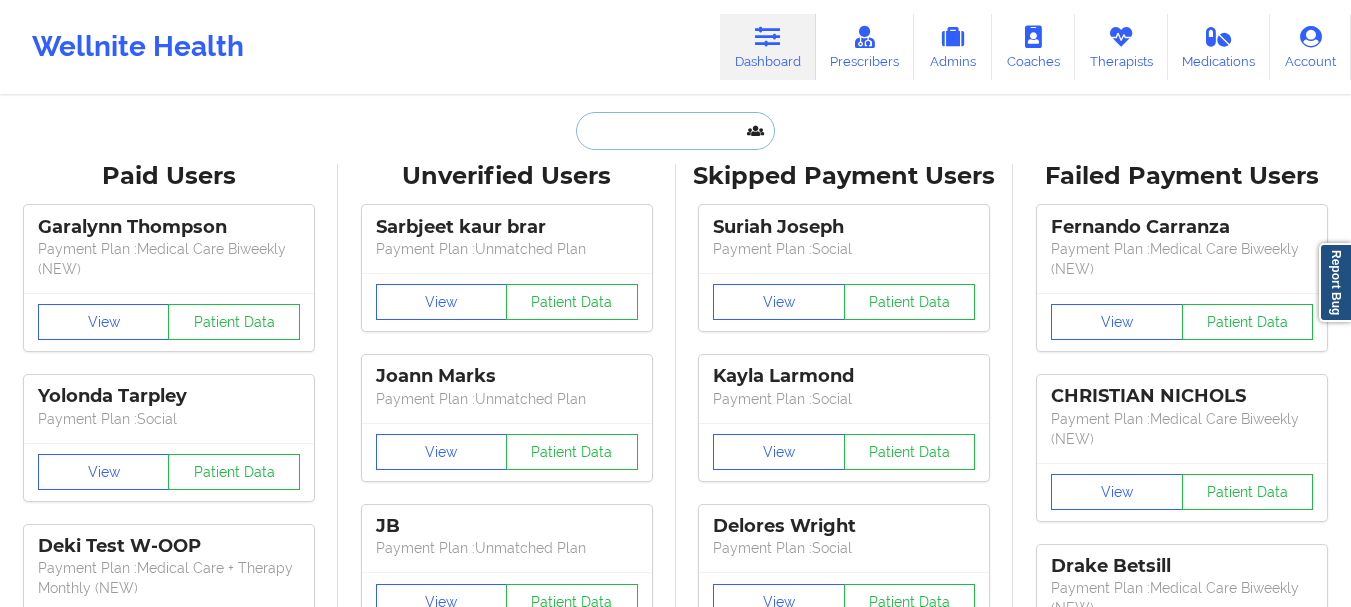 click at bounding box center [675, 131] 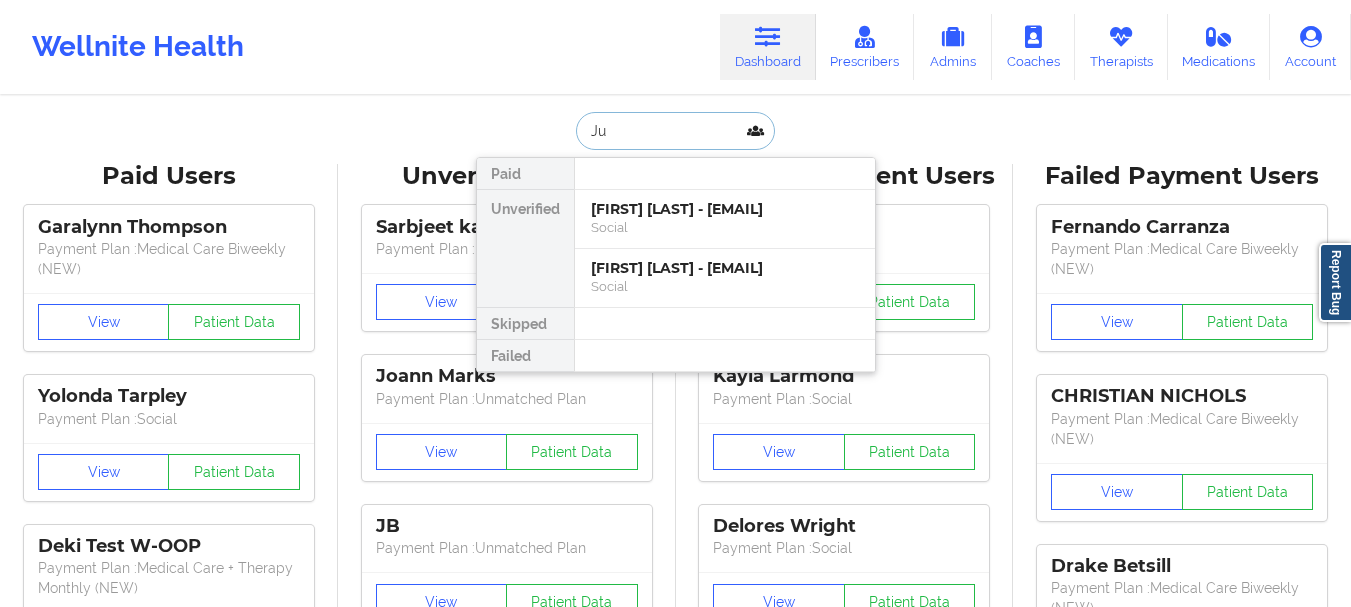 type on "J" 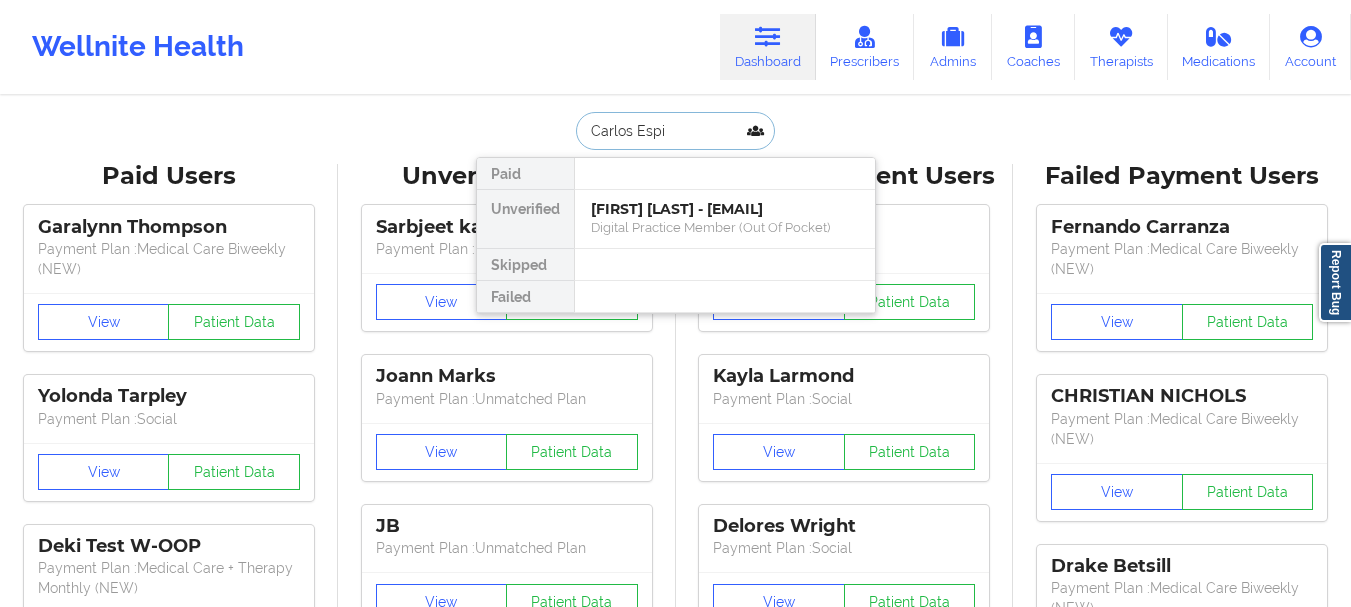 click on "Carlos Espi" at bounding box center (675, 131) 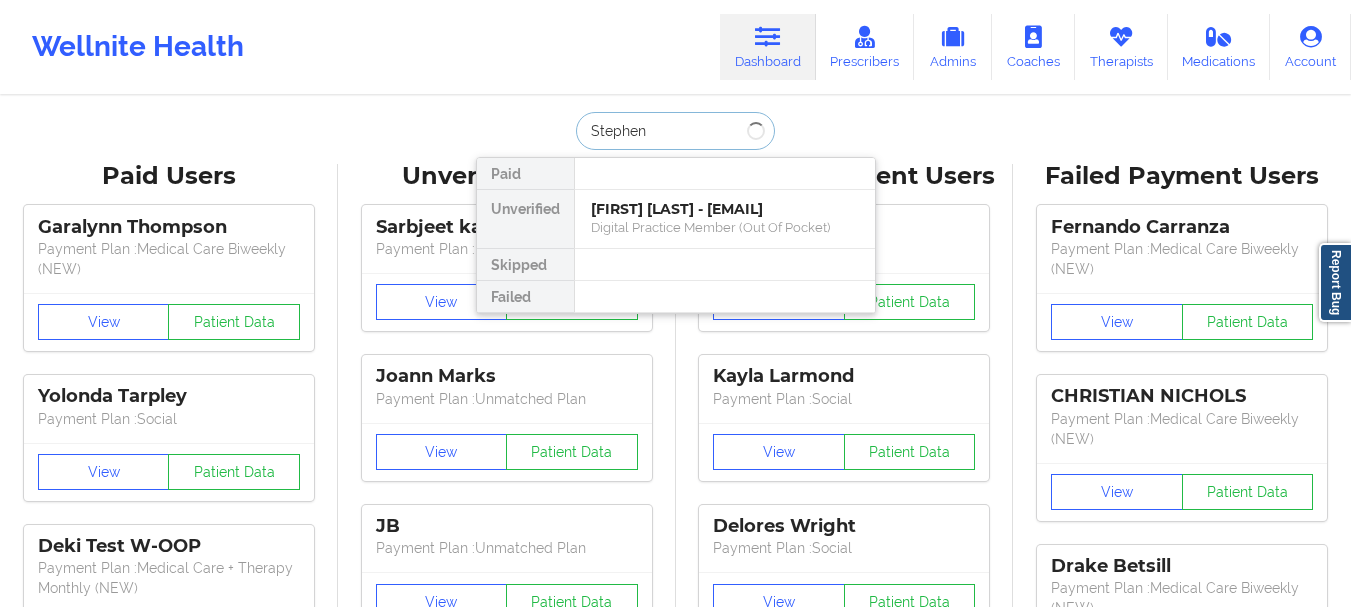 type on "Stephen A" 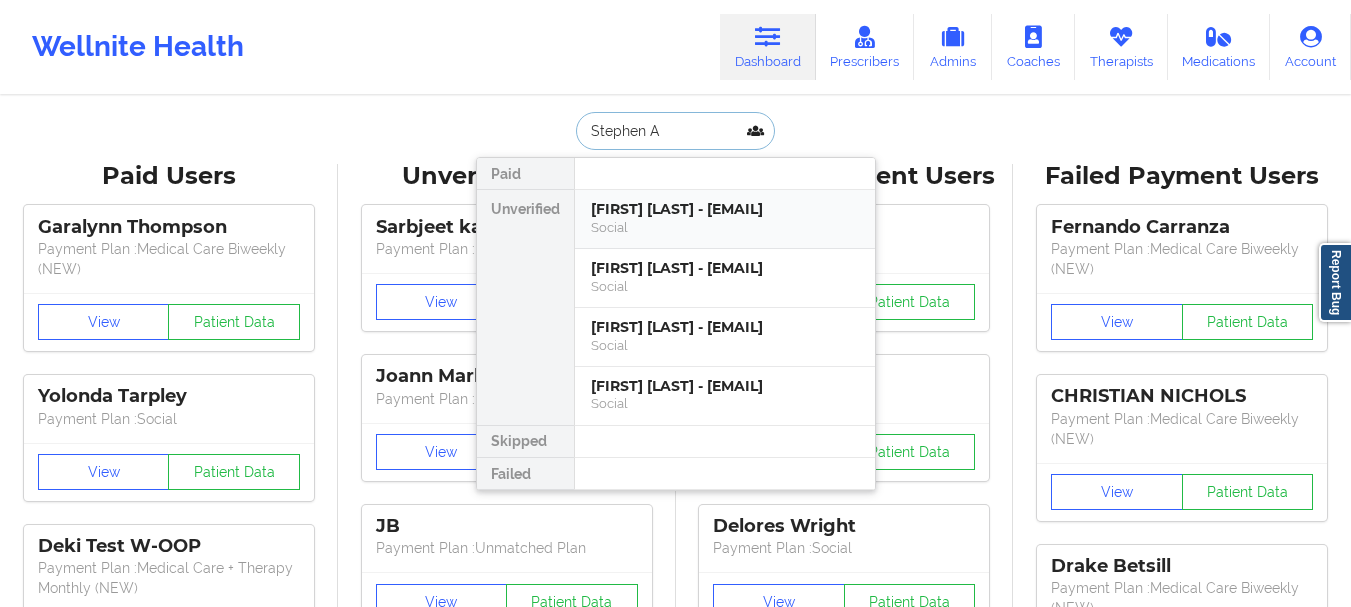 click on "[FIRST] [LAST] - [EMAIL] Social" at bounding box center (725, 219) 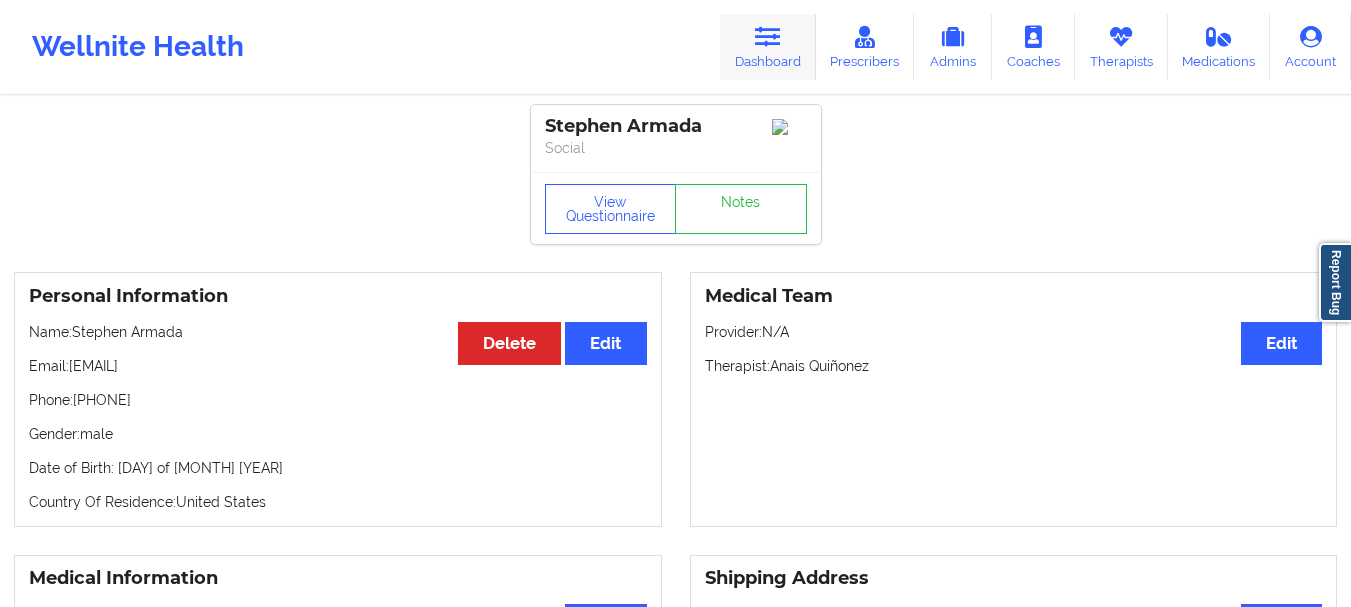click on "Dashboard" at bounding box center (768, 47) 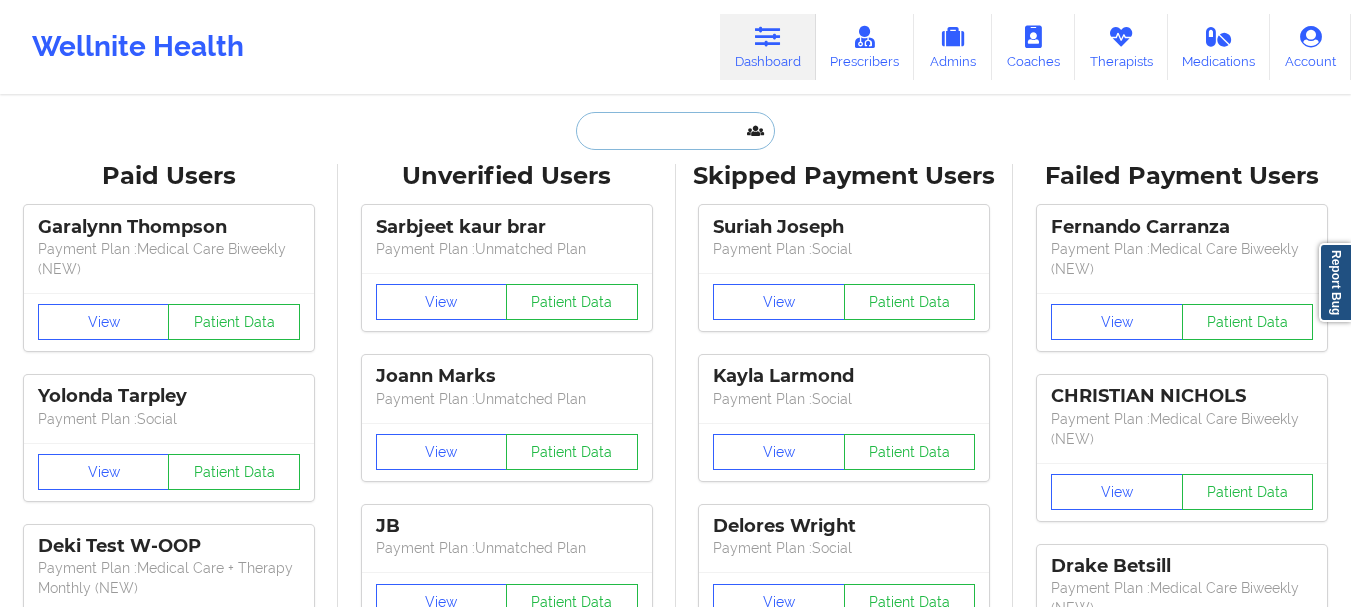 click at bounding box center (675, 131) 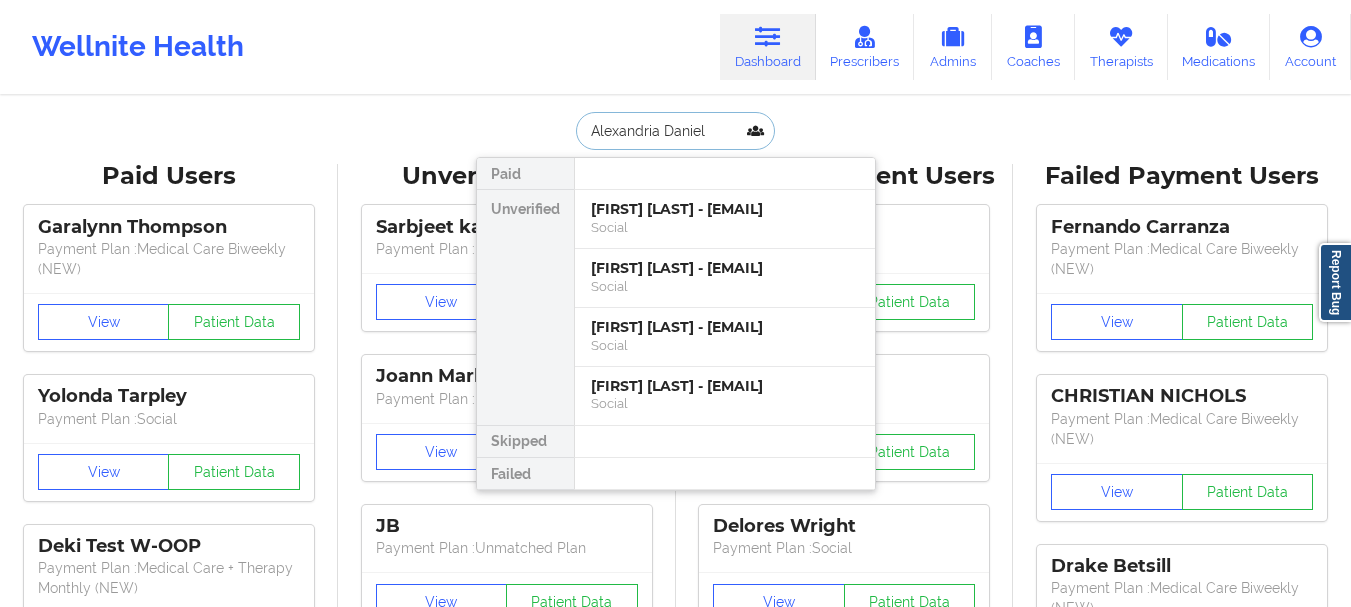 type on "Alexandria Daniels" 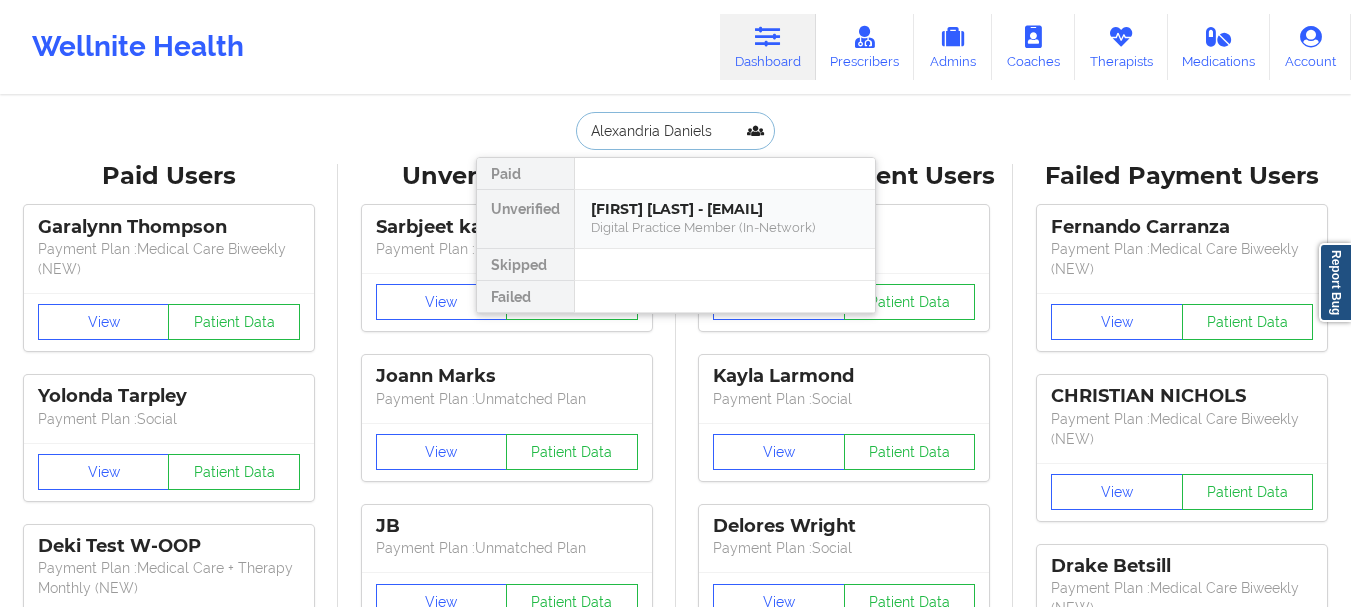 click on "[FIRST] [LAST] - [EMAIL]" at bounding box center (725, 209) 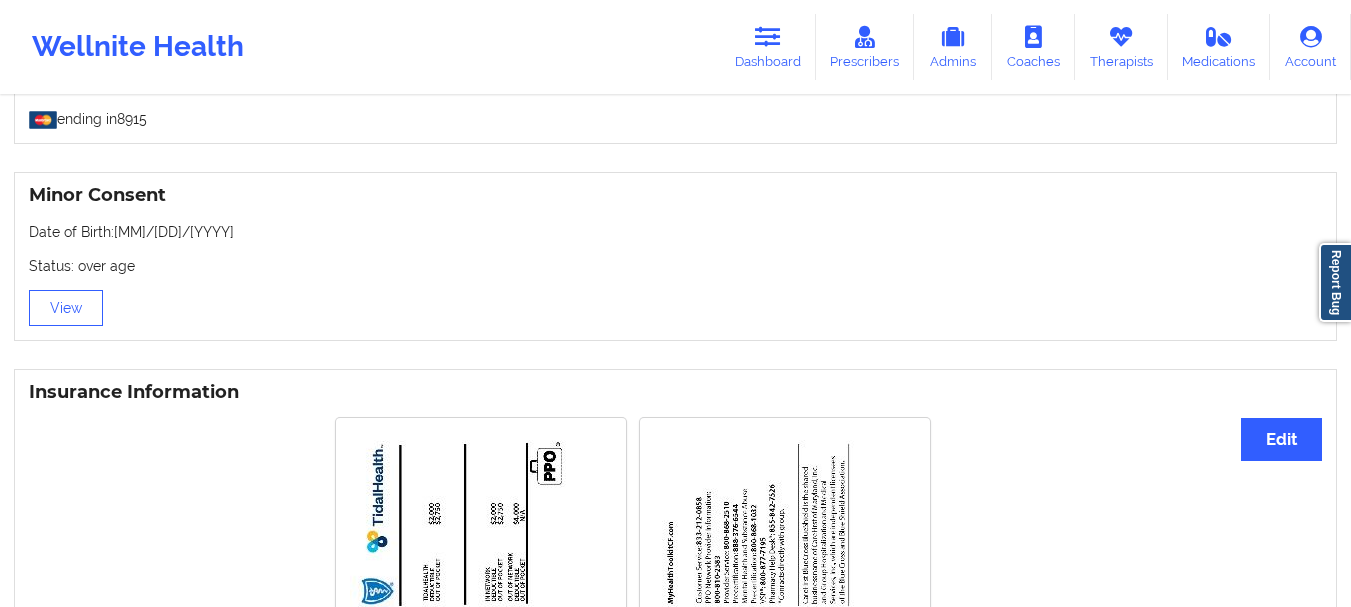 scroll, scrollTop: 945, scrollLeft: 0, axis: vertical 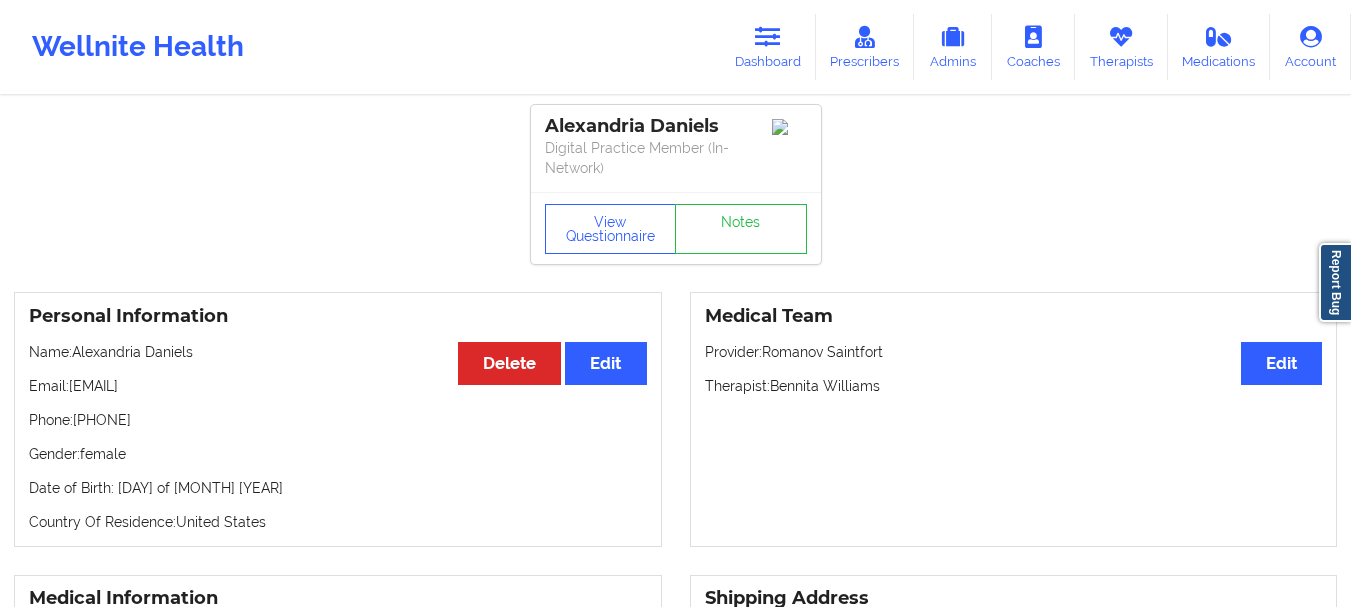 drag, startPoint x: 171, startPoint y: 421, endPoint x: 76, endPoint y: 422, distance: 95.005264 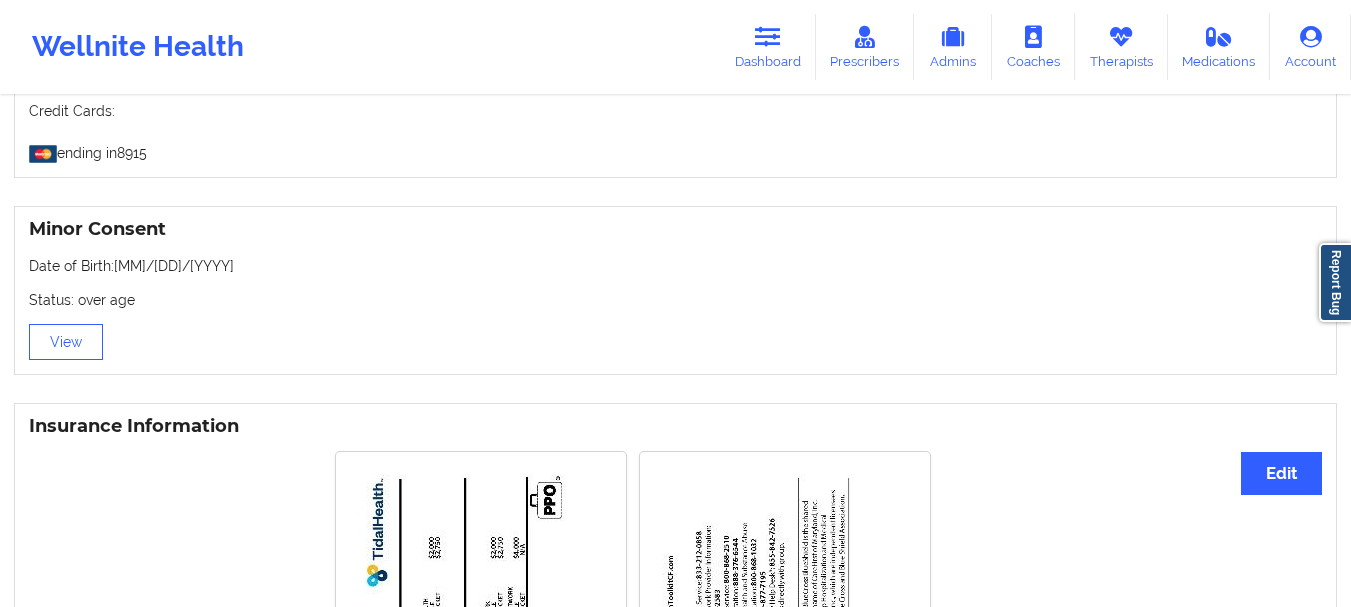 scroll, scrollTop: 0, scrollLeft: 0, axis: both 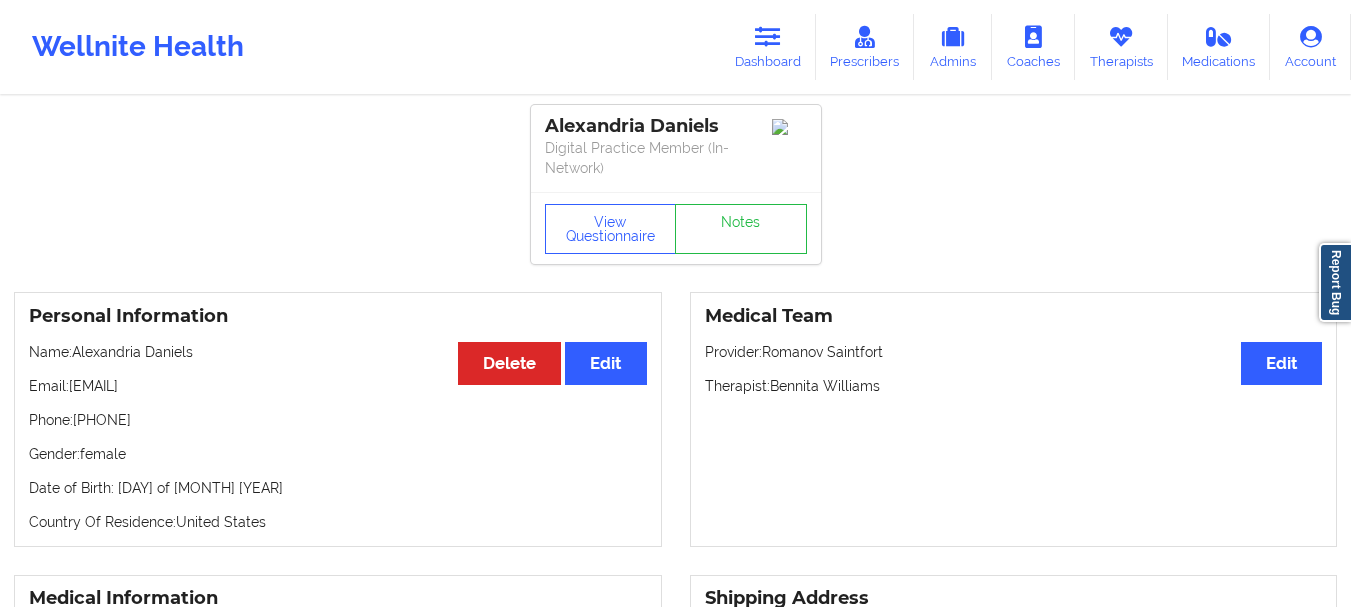 copy on "[PHONE]" 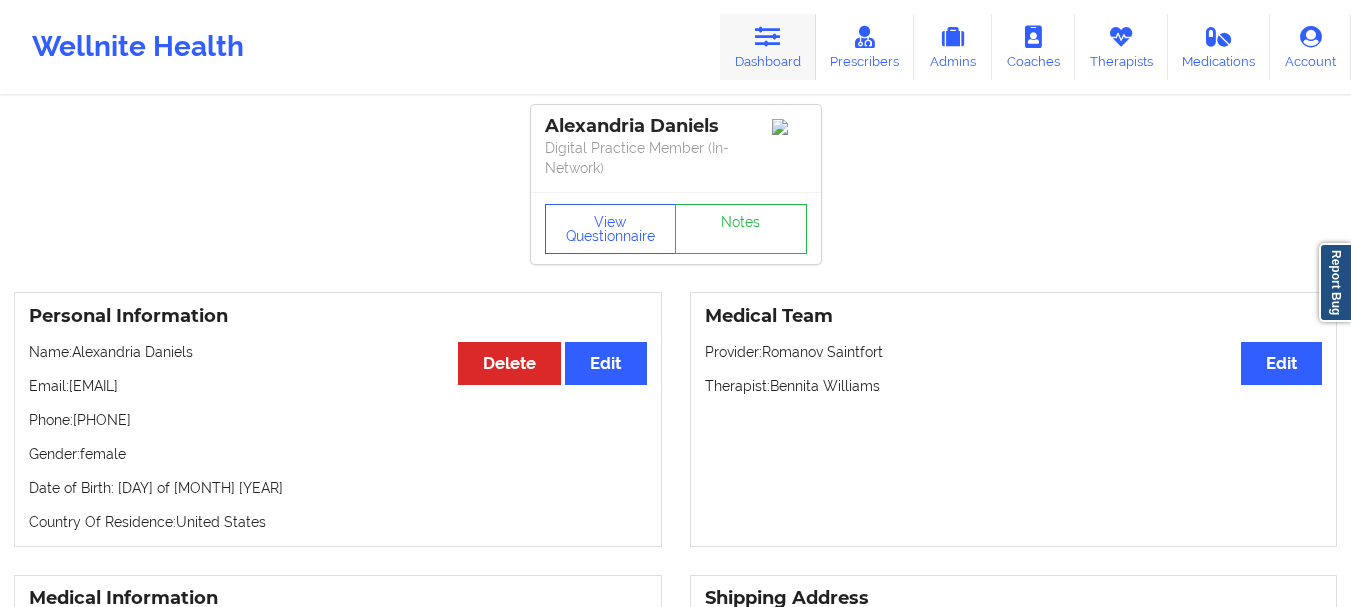 click on "Dashboard" at bounding box center (768, 47) 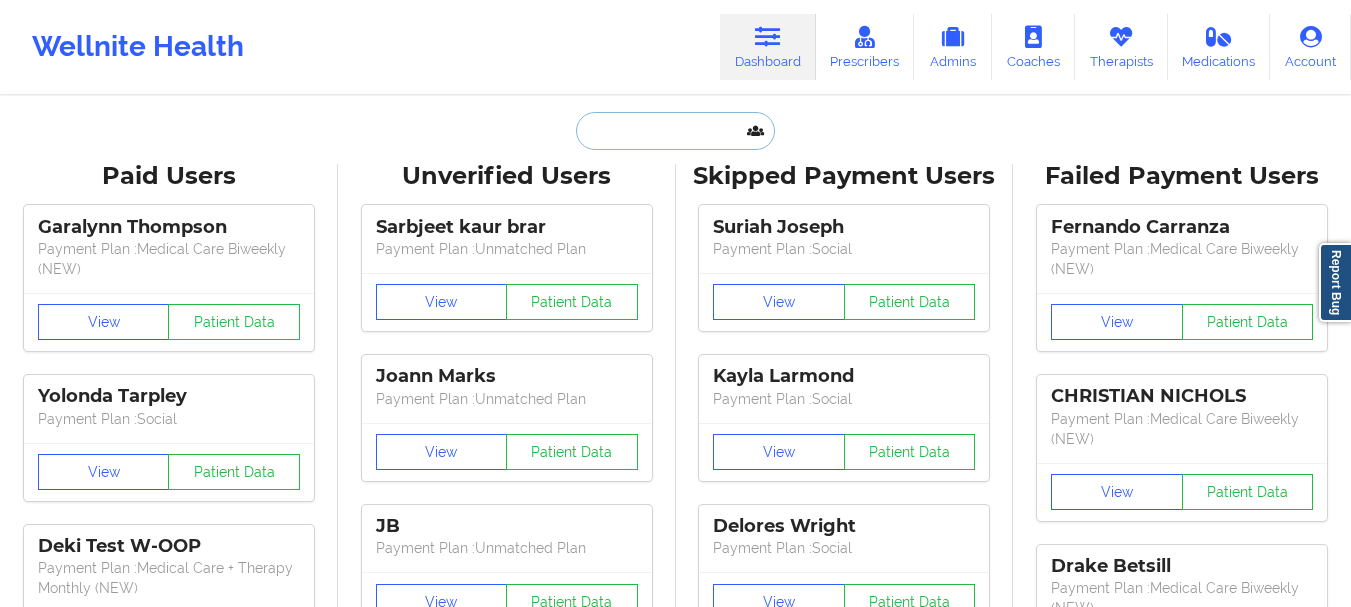 click at bounding box center [675, 131] 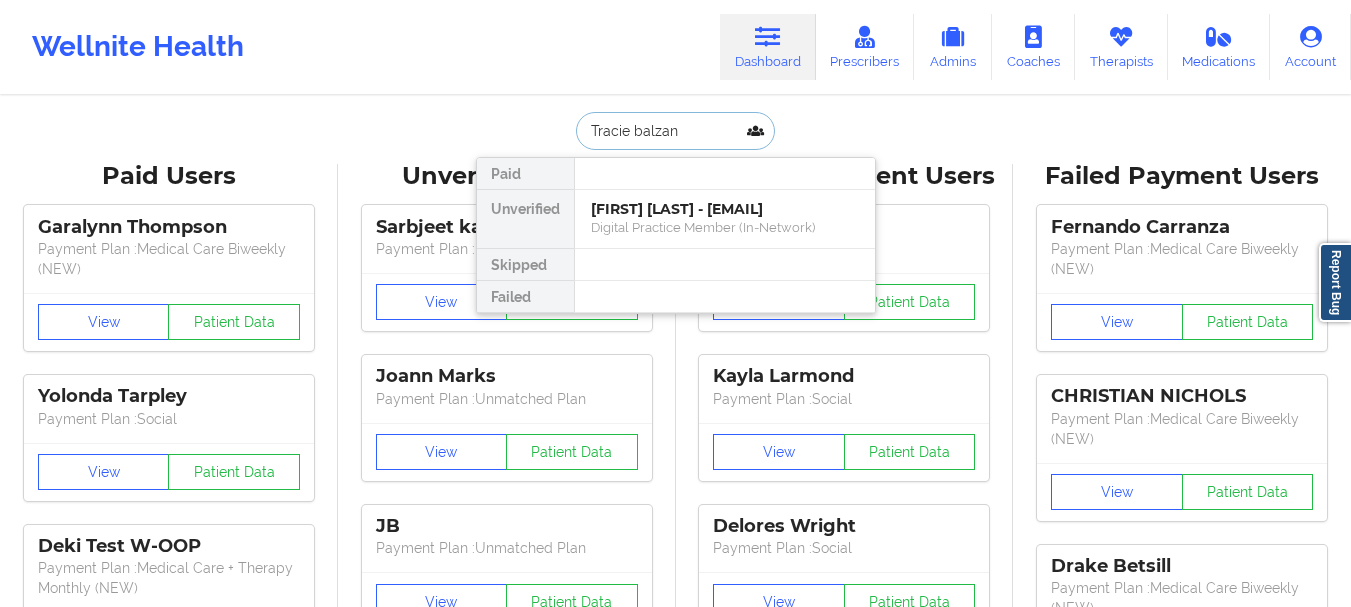 type on "Tracie balzano" 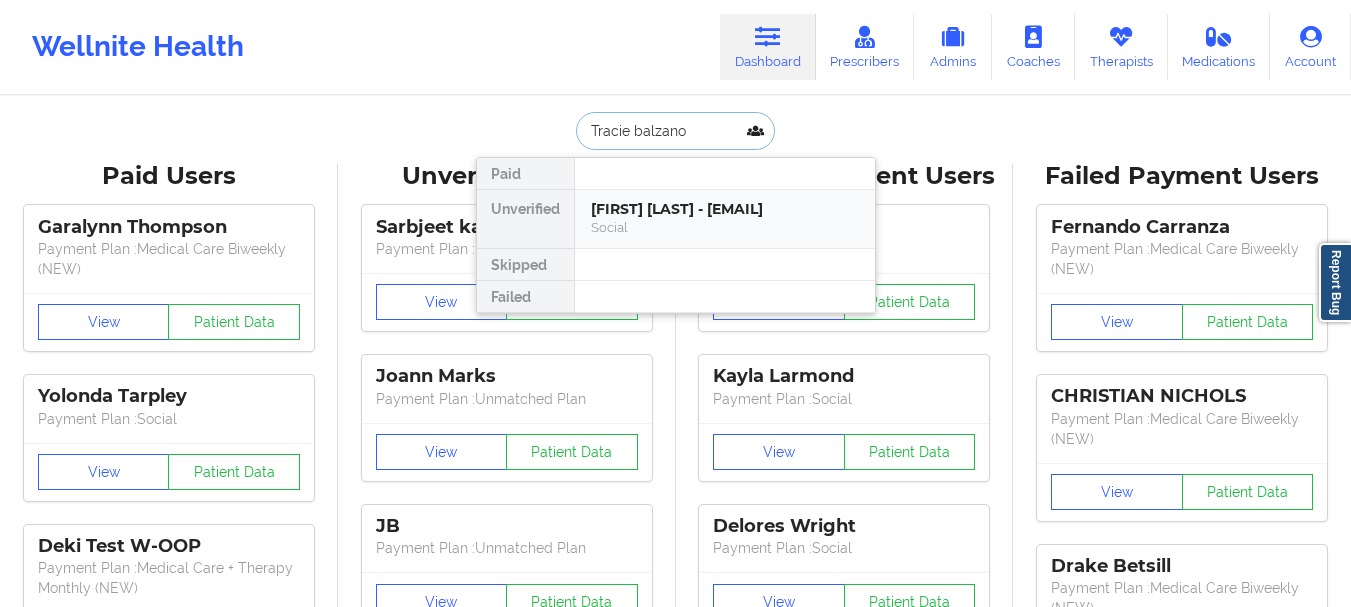 click on "Social" at bounding box center (725, 227) 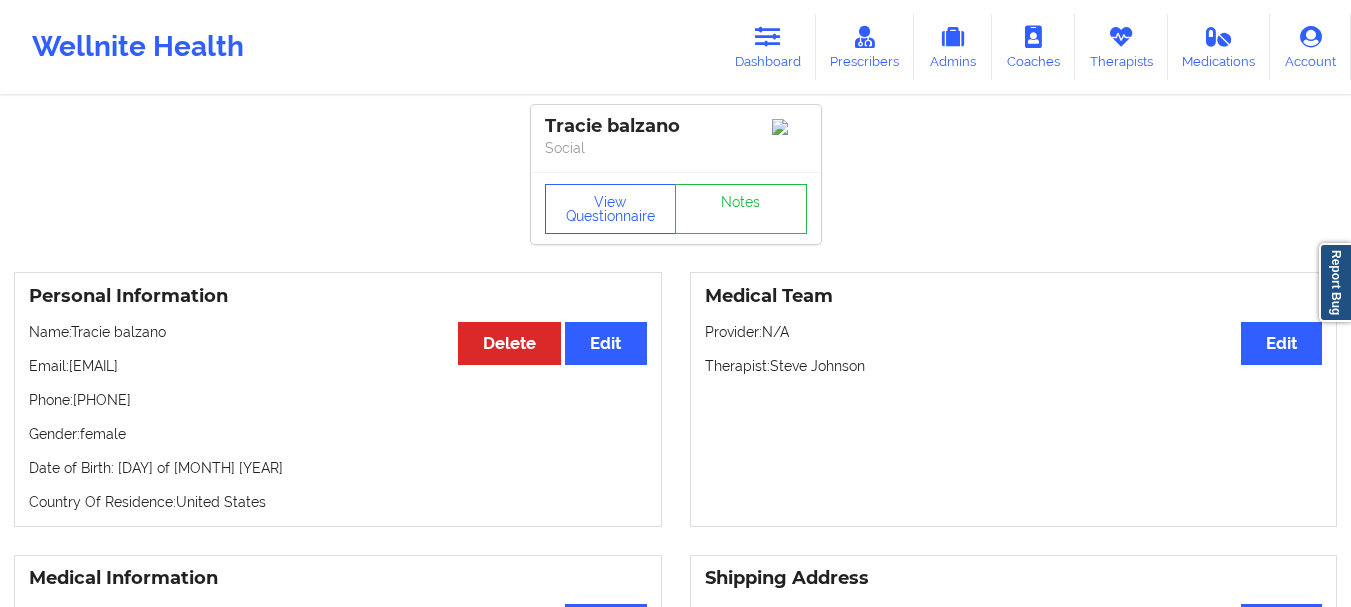 drag, startPoint x: 246, startPoint y: 374, endPoint x: 71, endPoint y: 375, distance: 175.00285 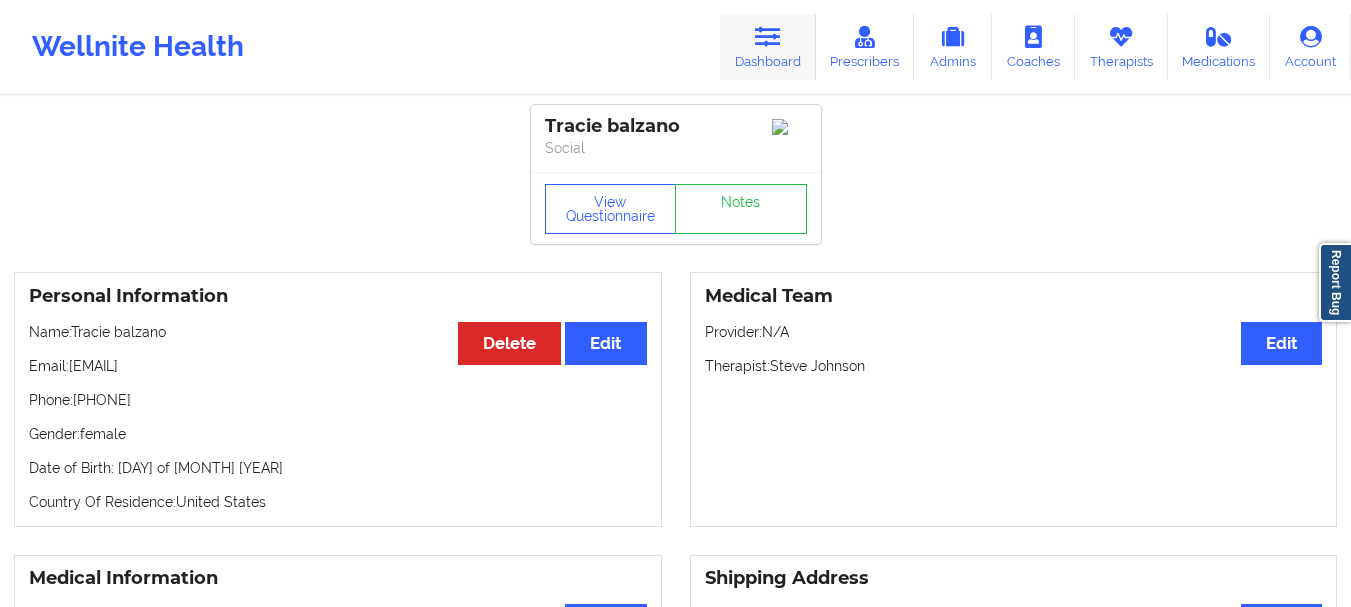 click on "Dashboard" at bounding box center (768, 47) 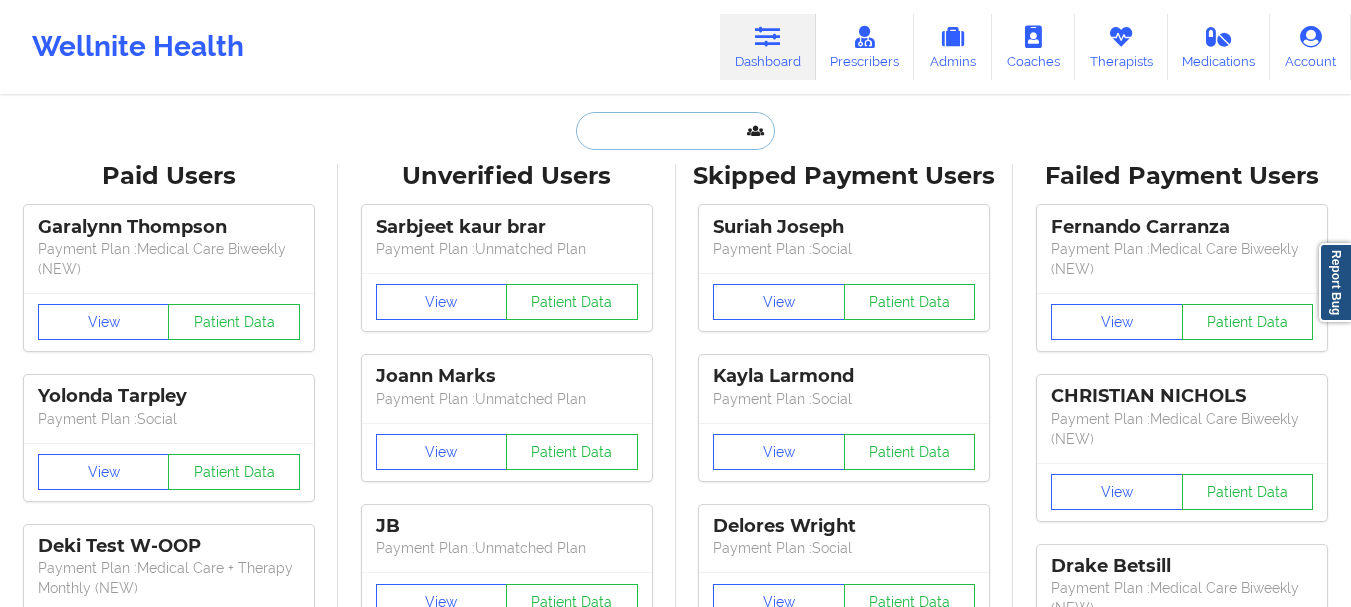 click at bounding box center (675, 131) 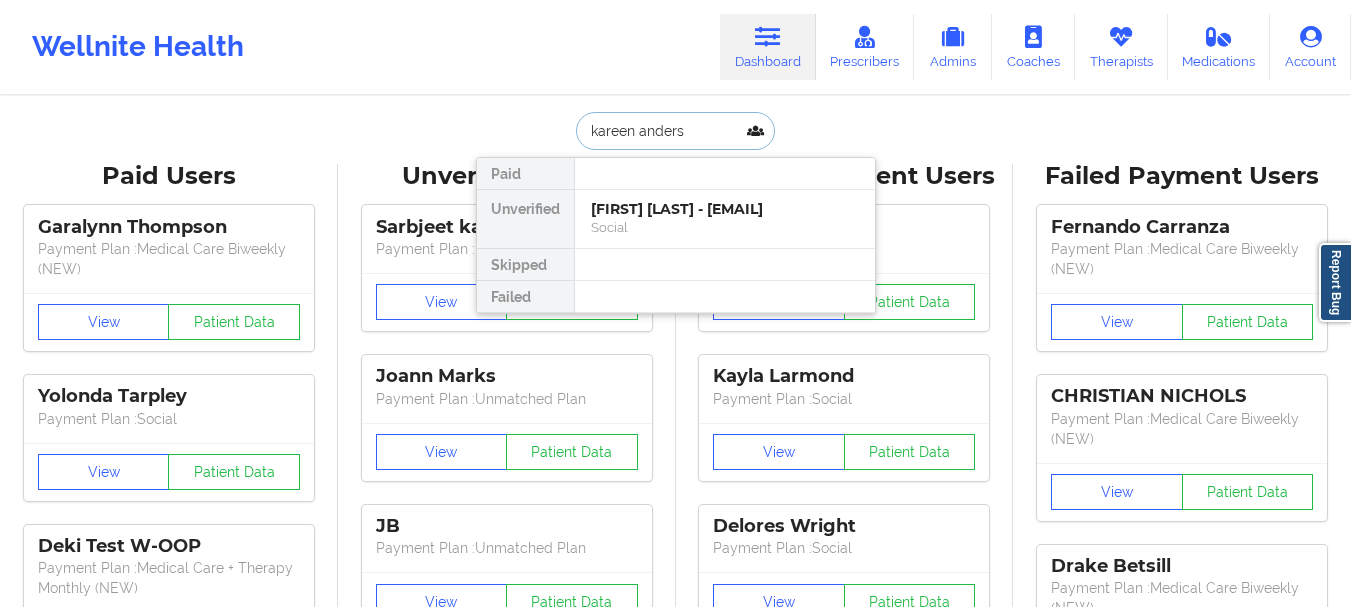 type on "[NAME]" 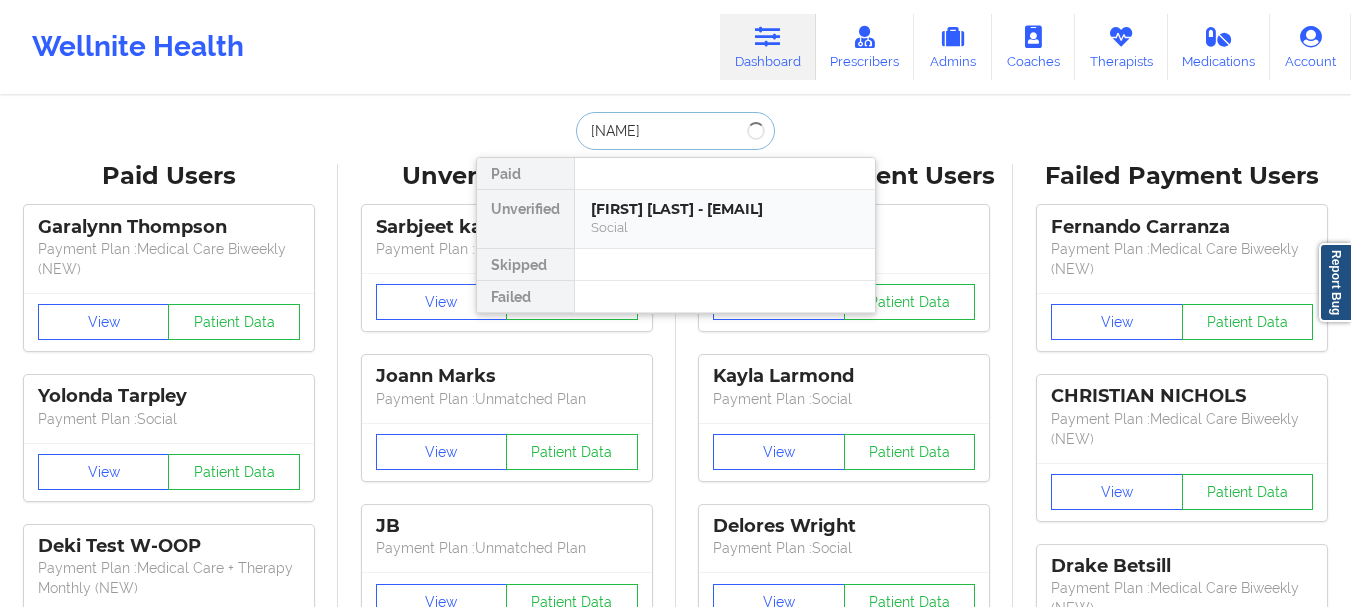 click on "[FIRST] [LAST] - [EMAIL]" at bounding box center [725, 209] 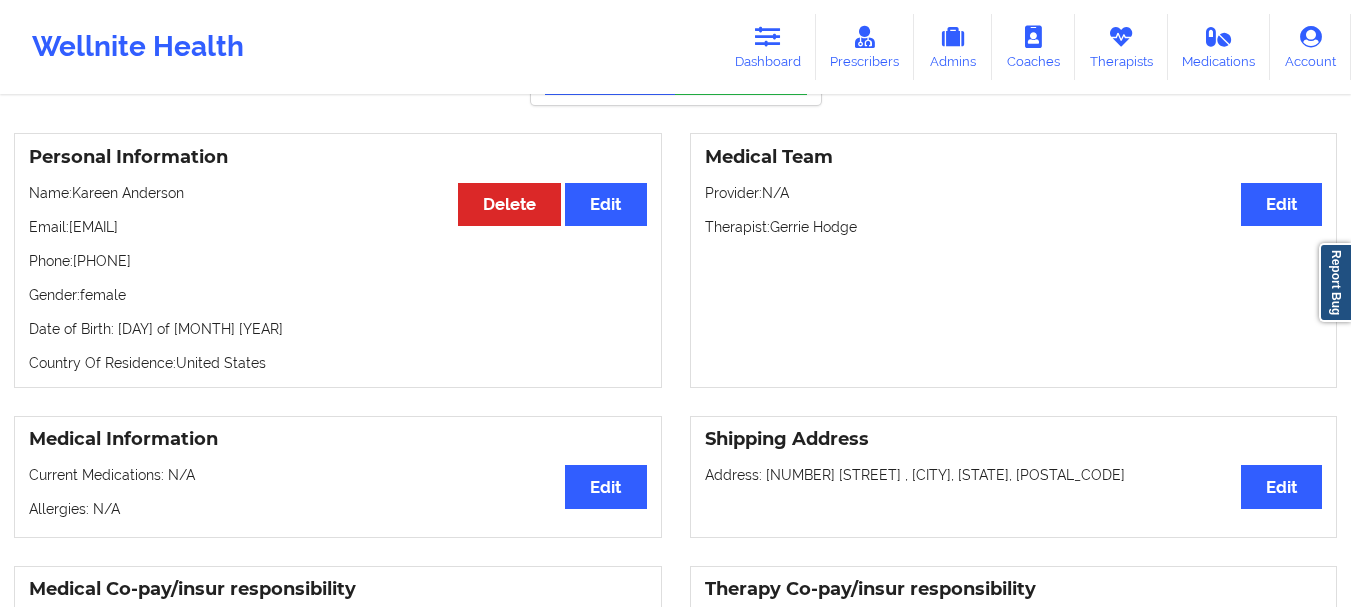 scroll, scrollTop: 0, scrollLeft: 0, axis: both 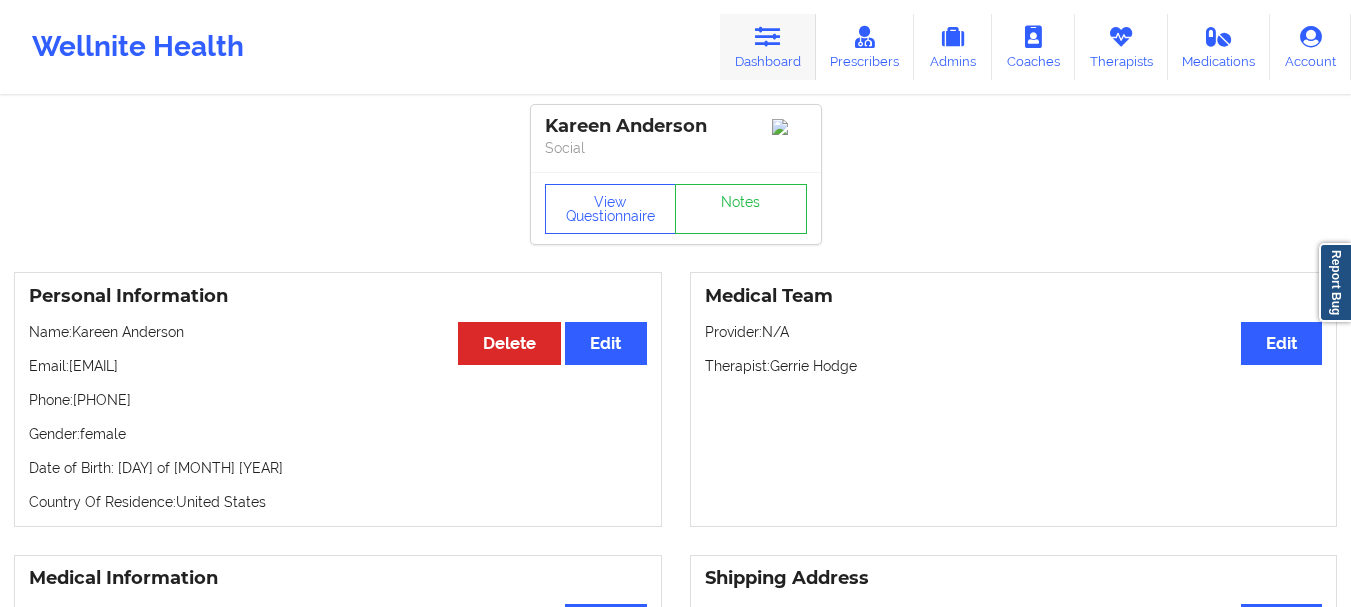 click at bounding box center [768, 37] 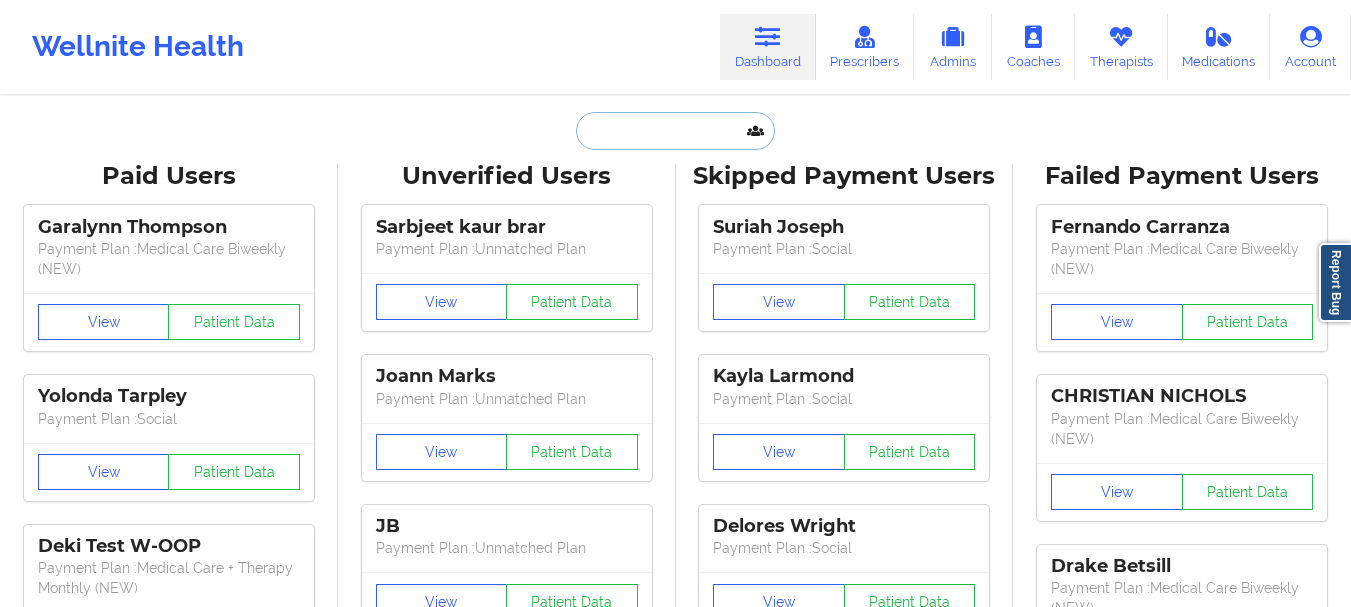 click at bounding box center (675, 131) 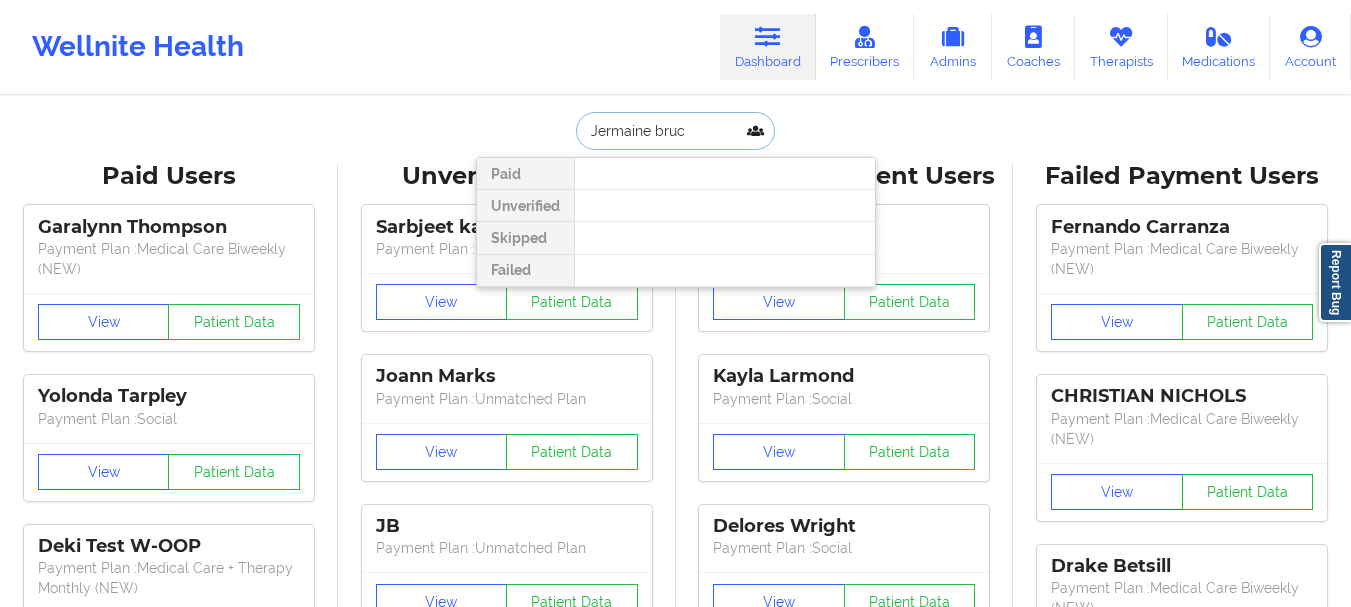 type on "Jermaine bruce" 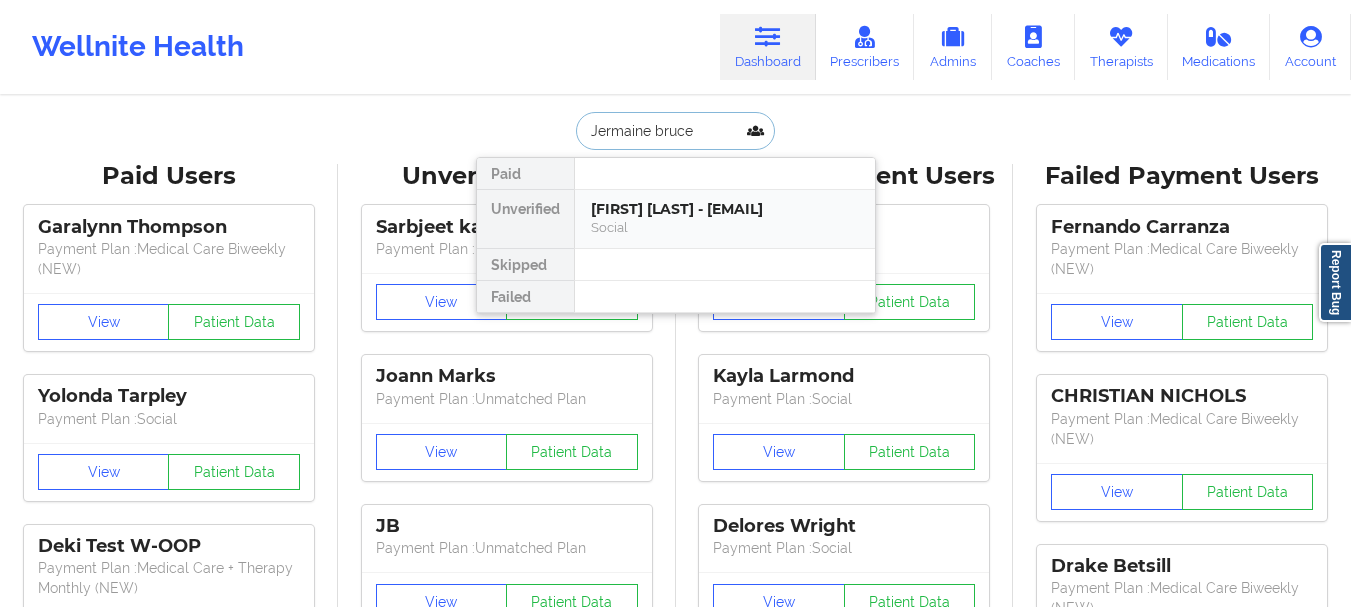 click on "[FIRST] [LAST] - [EMAIL]" at bounding box center [725, 209] 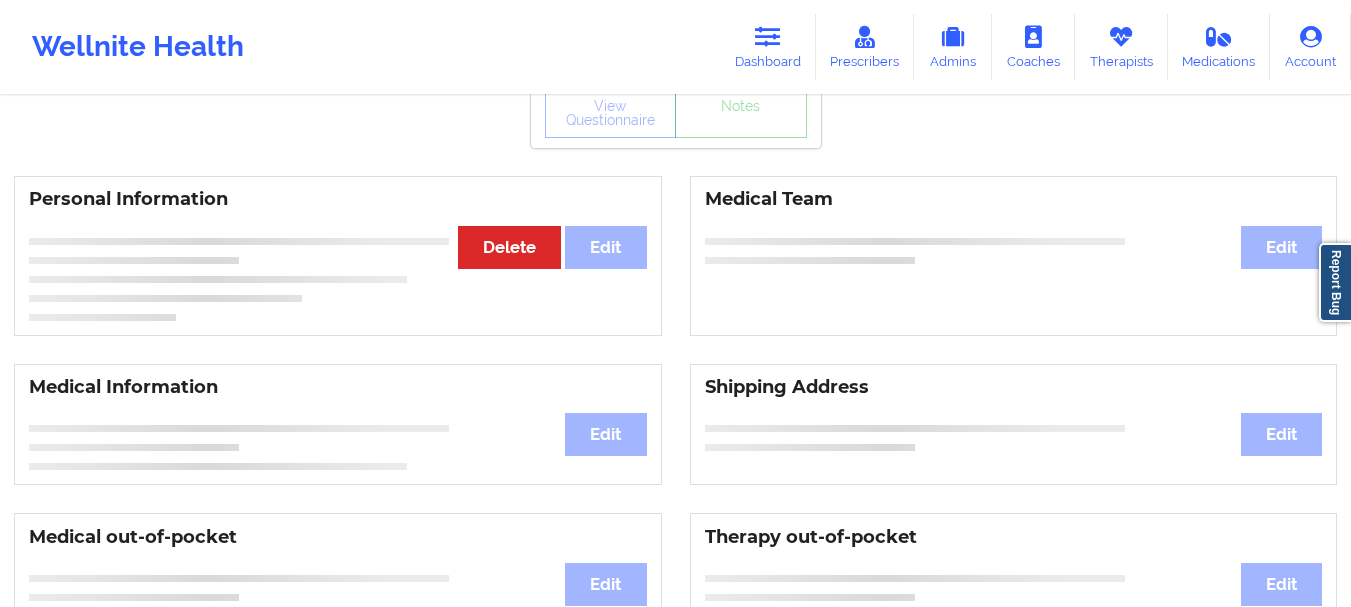 scroll, scrollTop: 71, scrollLeft: 0, axis: vertical 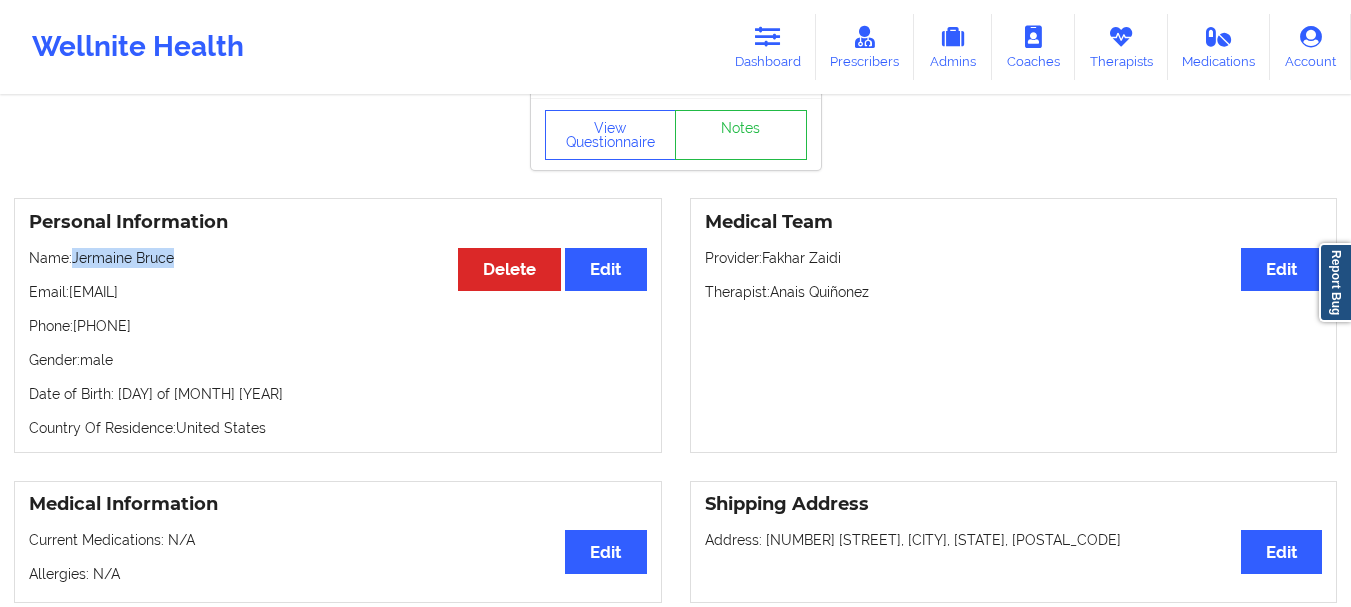 drag, startPoint x: 183, startPoint y: 269, endPoint x: 75, endPoint y: 271, distance: 108.01852 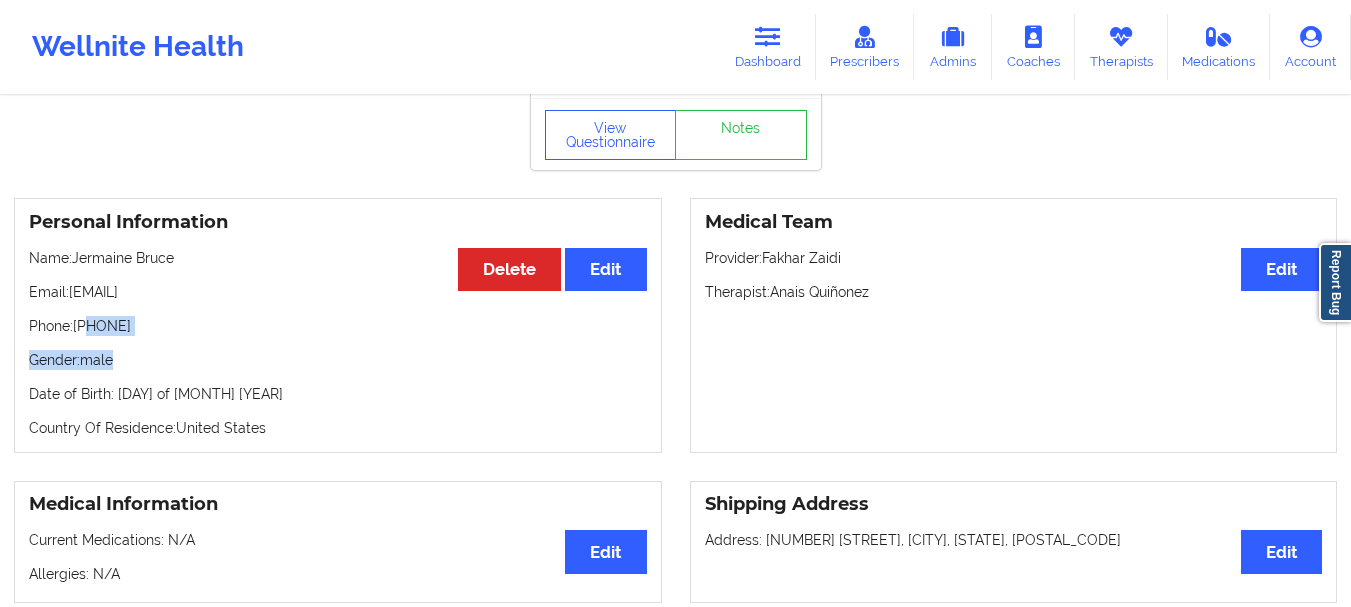drag, startPoint x: 185, startPoint y: 344, endPoint x: 89, endPoint y: 337, distance: 96.25487 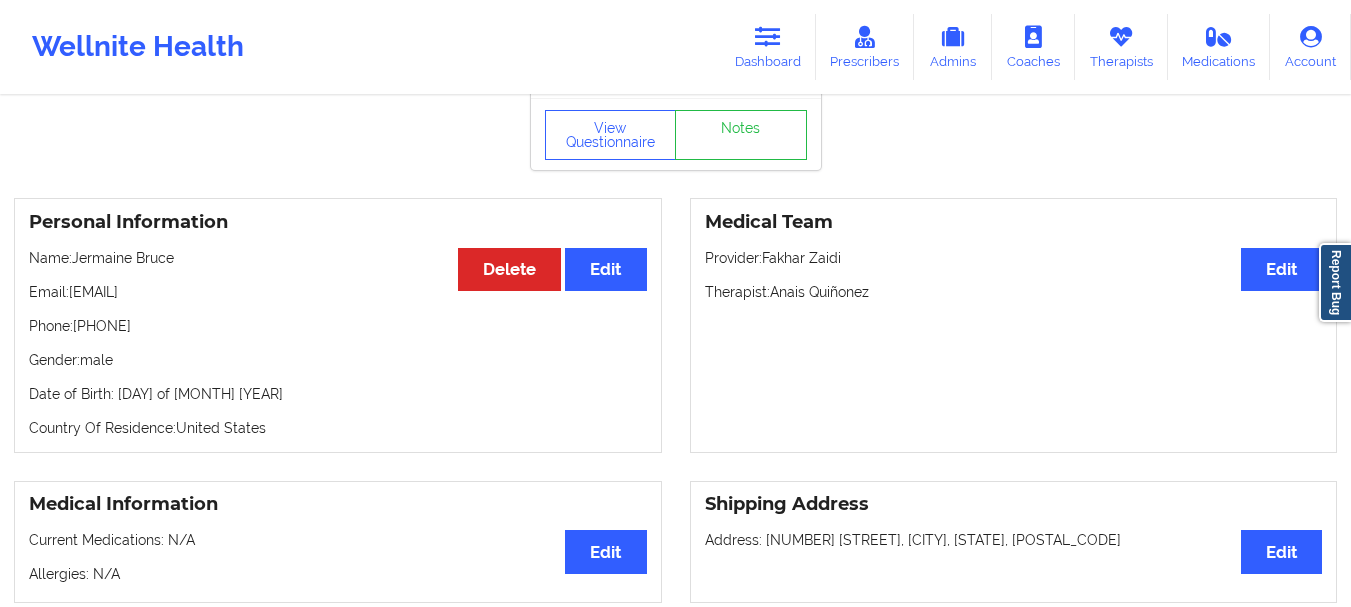 drag, startPoint x: 89, startPoint y: 332, endPoint x: 180, endPoint y: 332, distance: 91 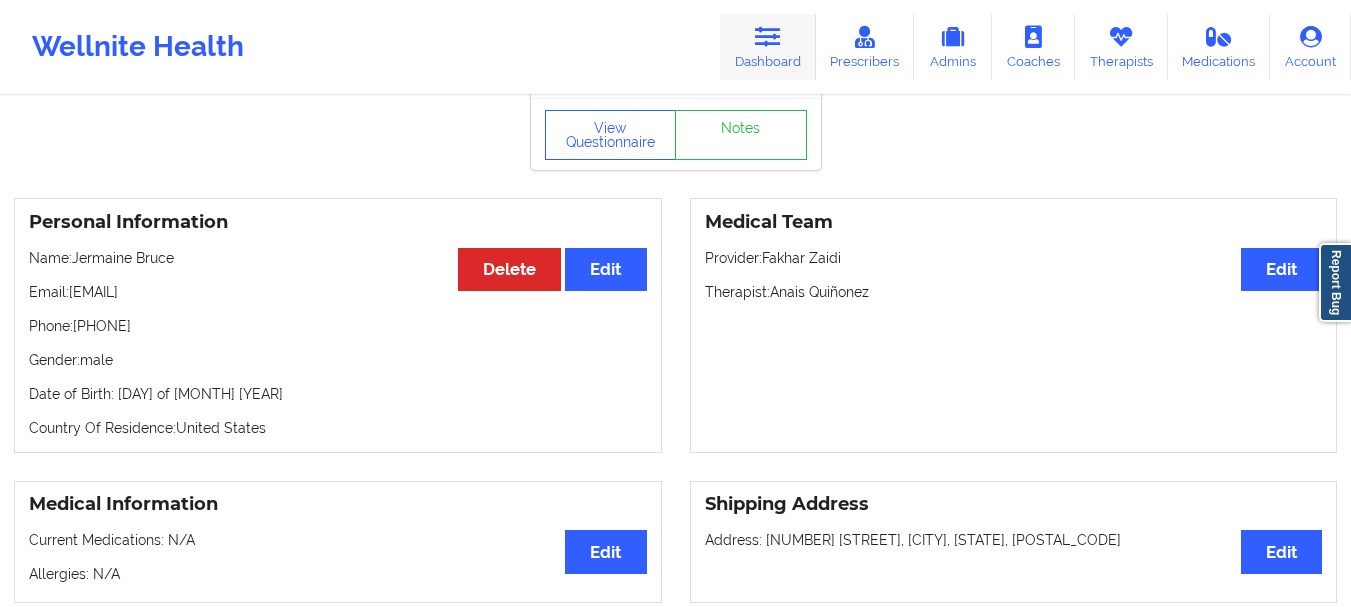 click on "Dashboard" at bounding box center (768, 47) 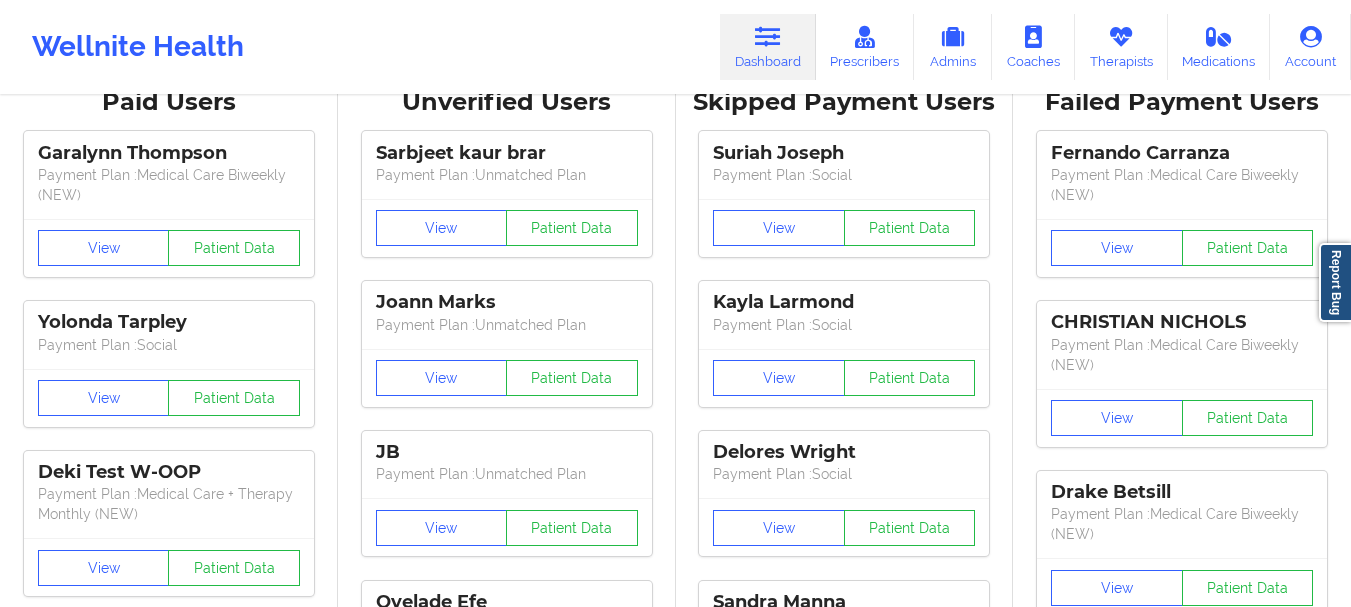 scroll, scrollTop: 0, scrollLeft: 0, axis: both 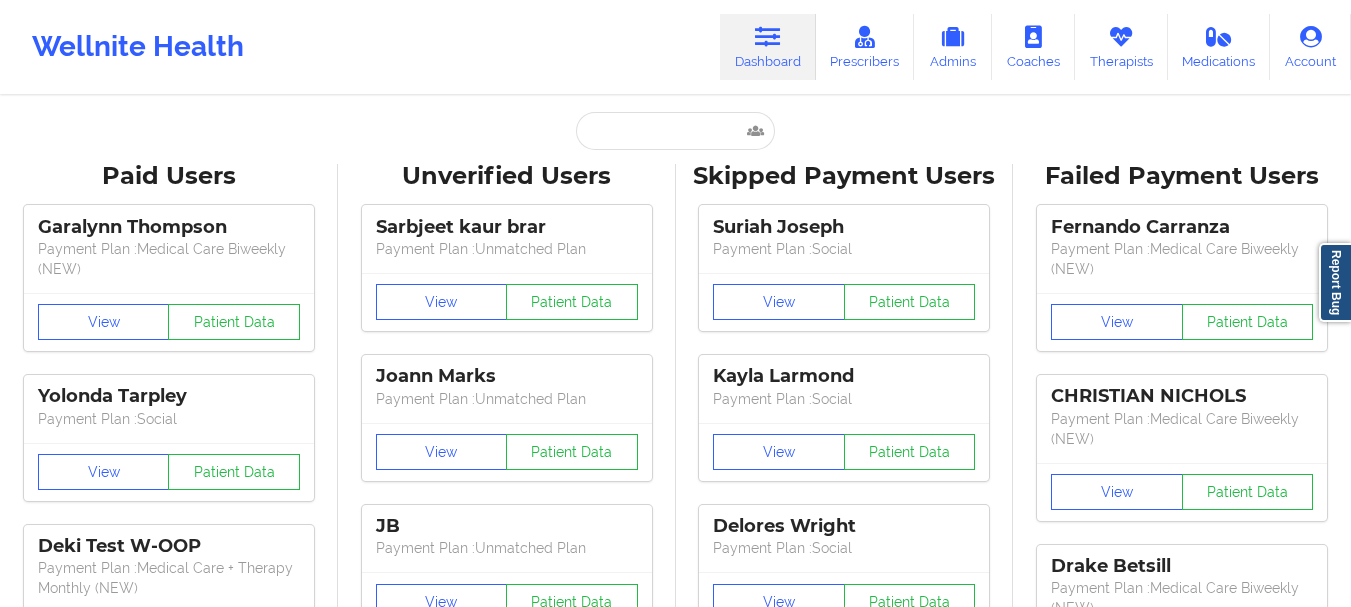 click on "Paid Unverified [FIRST] [LAST] - [EMAIL] Social Skipped Failed Paid Users [FIRST] [LAST] Payment Plan :  Medical Care Biweekly (NEW) View Patient Data [FIRST] [LAST] Payment Plan :  Social View Patient Data [FIRST] [LAST] W-OOP Payment Plan :  Medical Care + Therapy Monthly (NEW) View Patient Data [FIRST] [LAST] Payment Plan :  Social View Patient Data [FIRST] [LAST] Digital Practice Member  View Patient Data [FIRST] [LAST] Payment Plan :  Social View Patient Data ⟨ 1 2 3 ⟩ Unverified Users [FIRST] [LAST] Payment Plan :  Unmatched Plan View Patient Data [FIRST] [LAST] Payment Plan :  Unmatched Plan View Patient Data [FIRST] [LAST] Payment Plan :  Unmatched Plan View Patient Data [FIRST] [LAST] Payment Plan :  Unmatched Plan View Patient Data [FIRST] [LAST] Payment Plan :  Unmatched Plan View Patient Data [FIRST] [LAST] Payment Plan :  Unmatched Plan View Patient Data [FIRST] [LAST] Digital Practice Member  (In-Network) View Patient Data [FIRST] [LAST] View Patient Data View View ⟨" at bounding box center (675, 2500) 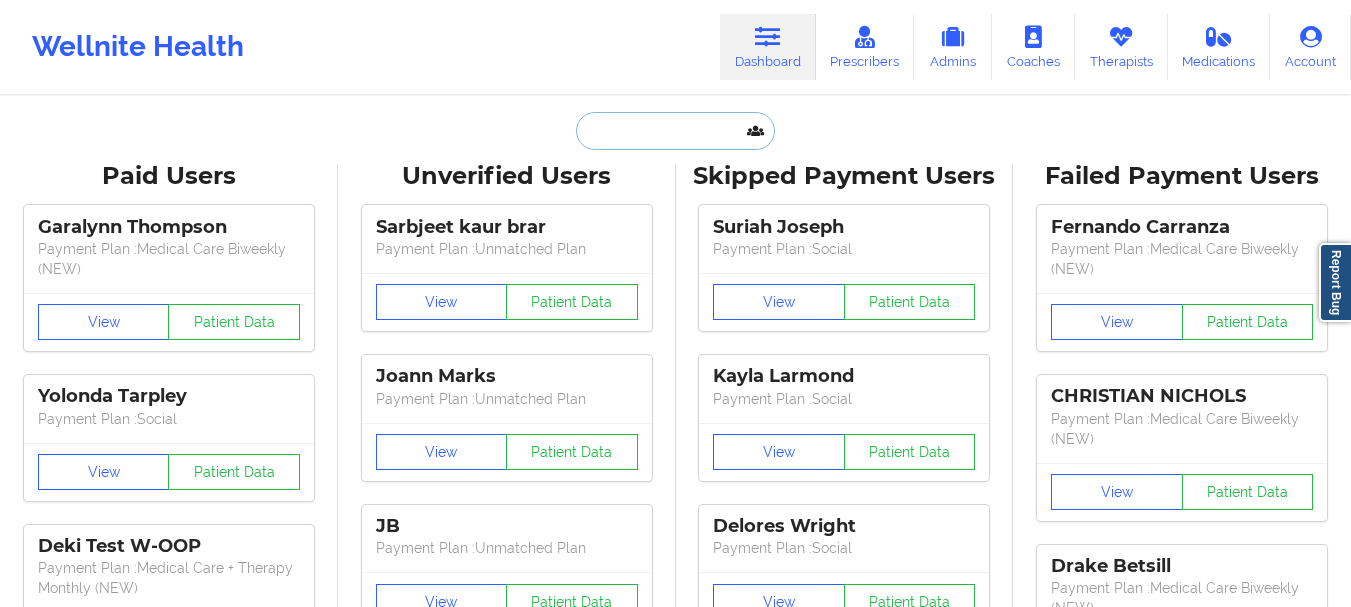click at bounding box center [675, 131] 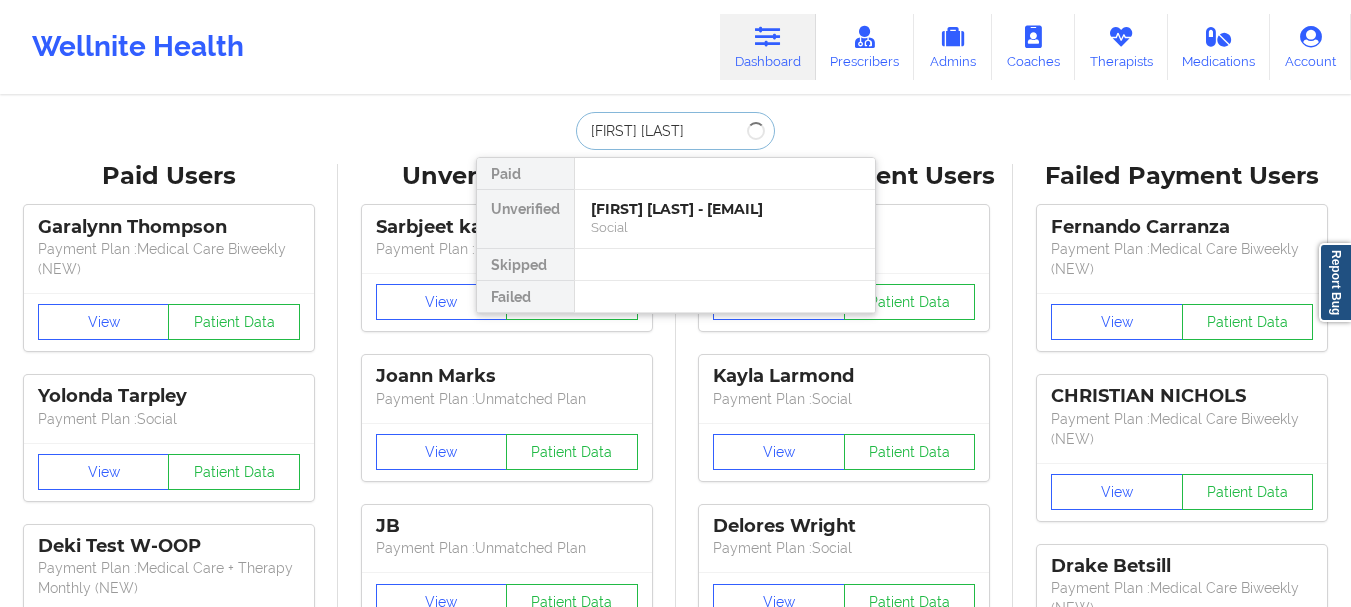type on "[FIRST] [LAST]" 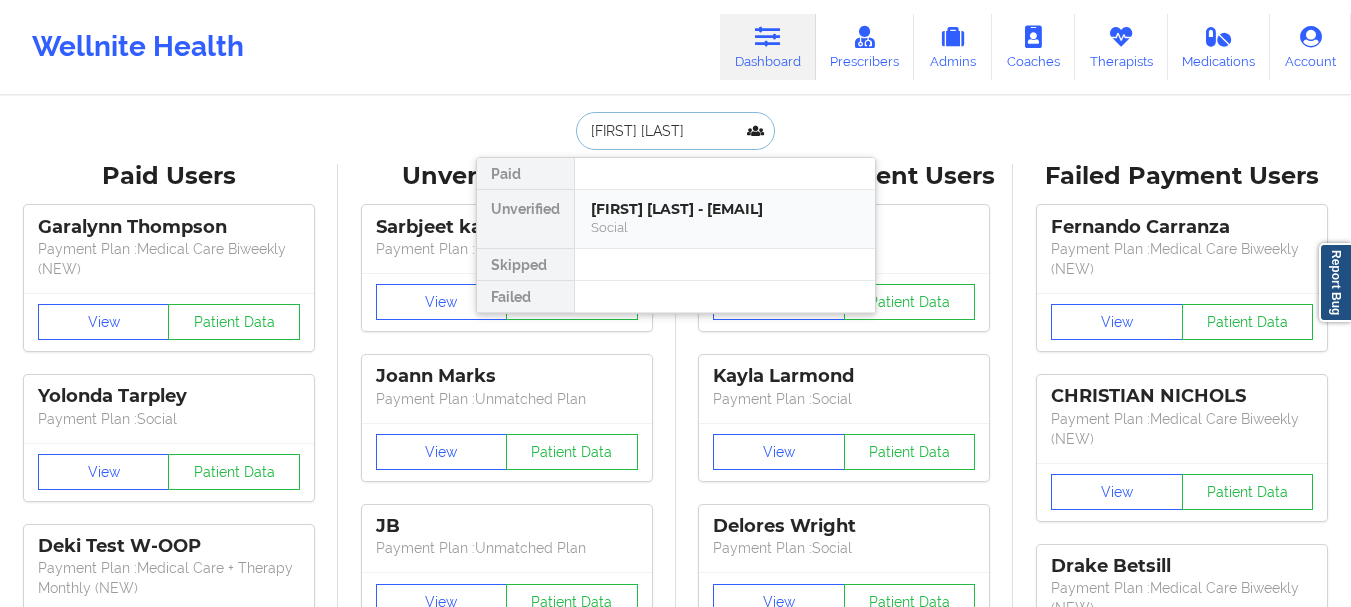 click on "[FIRST] [LAST] - [EMAIL] Social" at bounding box center [725, 219] 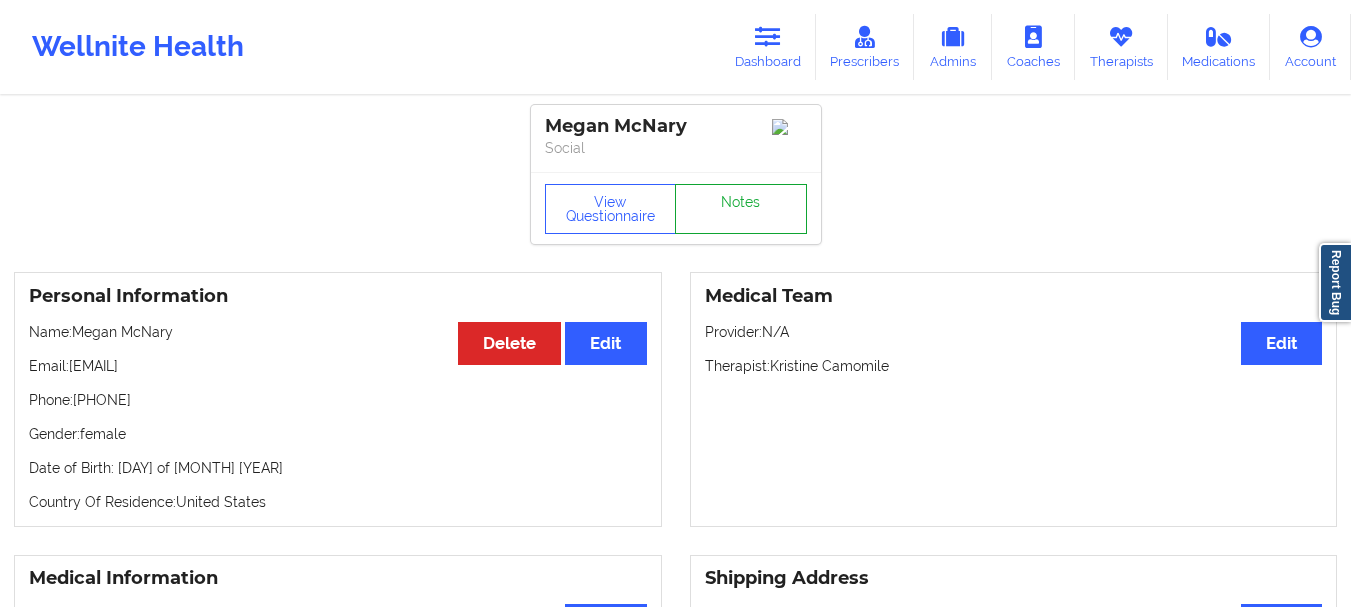 click on "Notes" at bounding box center [741, 209] 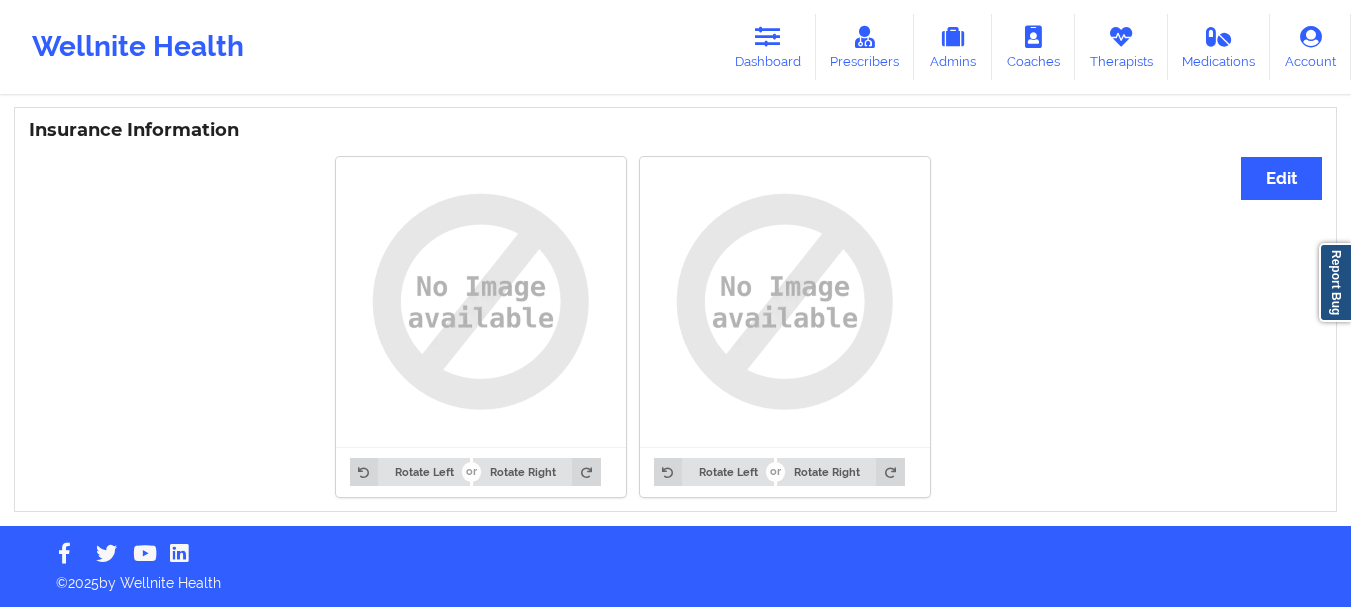 scroll, scrollTop: 0, scrollLeft: 0, axis: both 